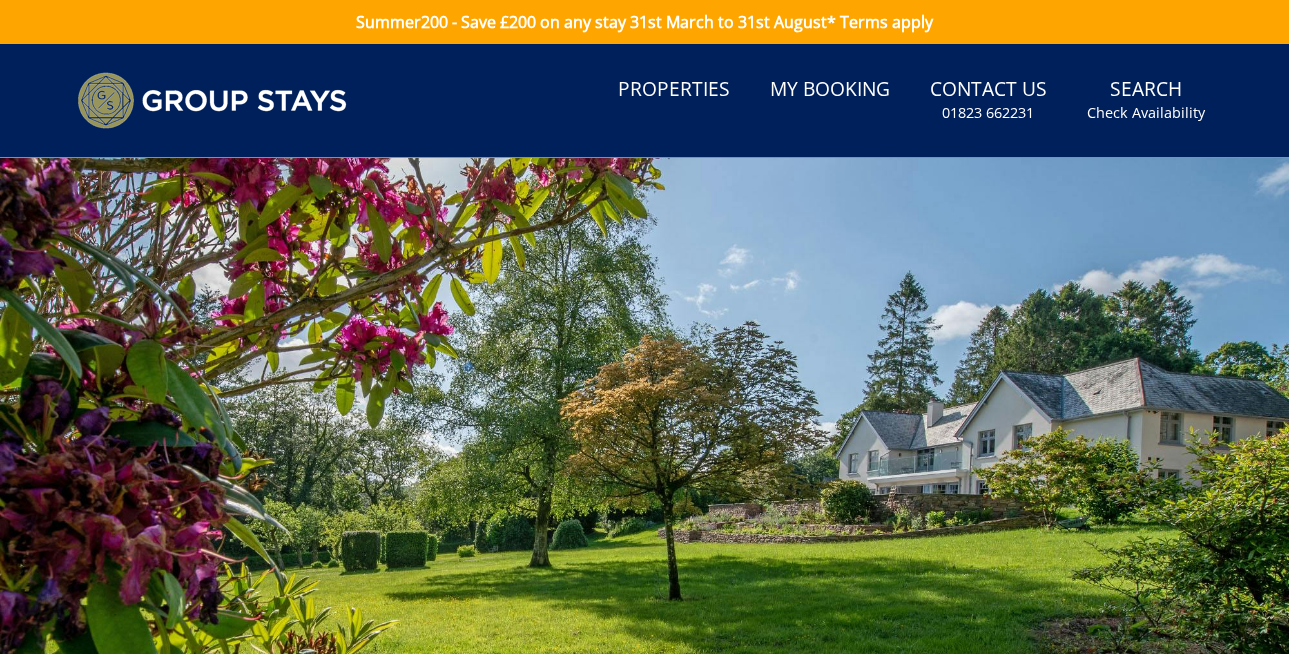scroll, scrollTop: 0, scrollLeft: 0, axis: both 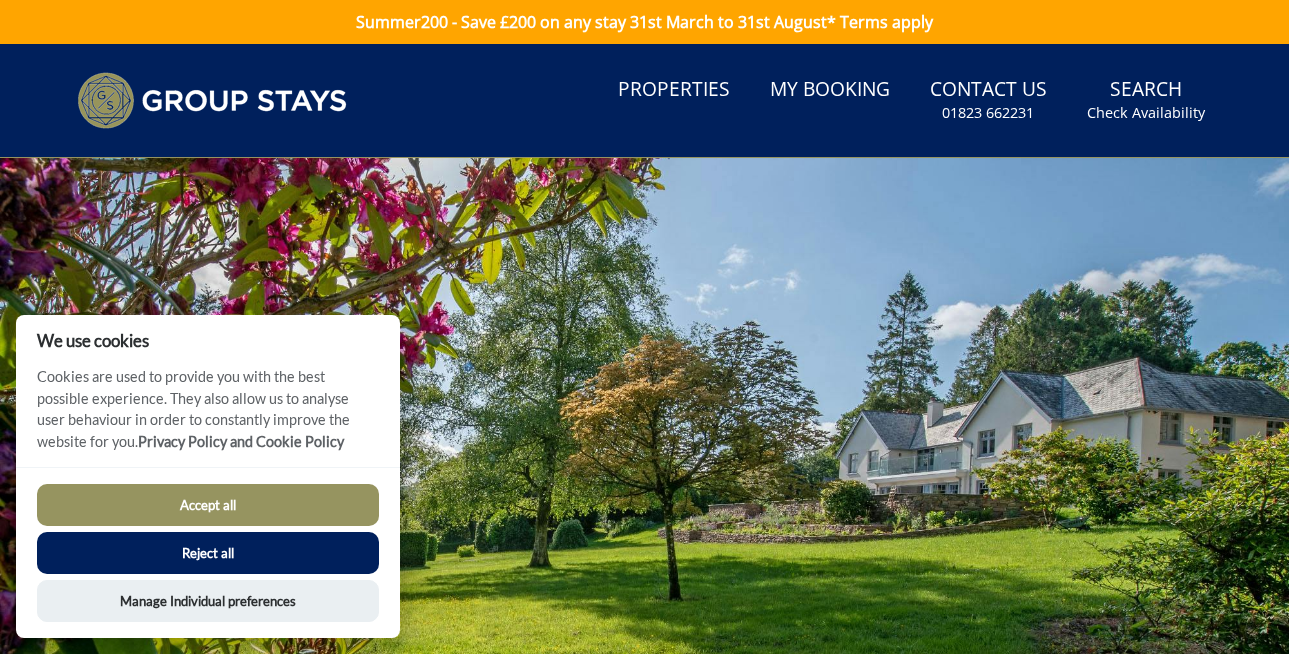 click on "Accept all" at bounding box center [208, 505] 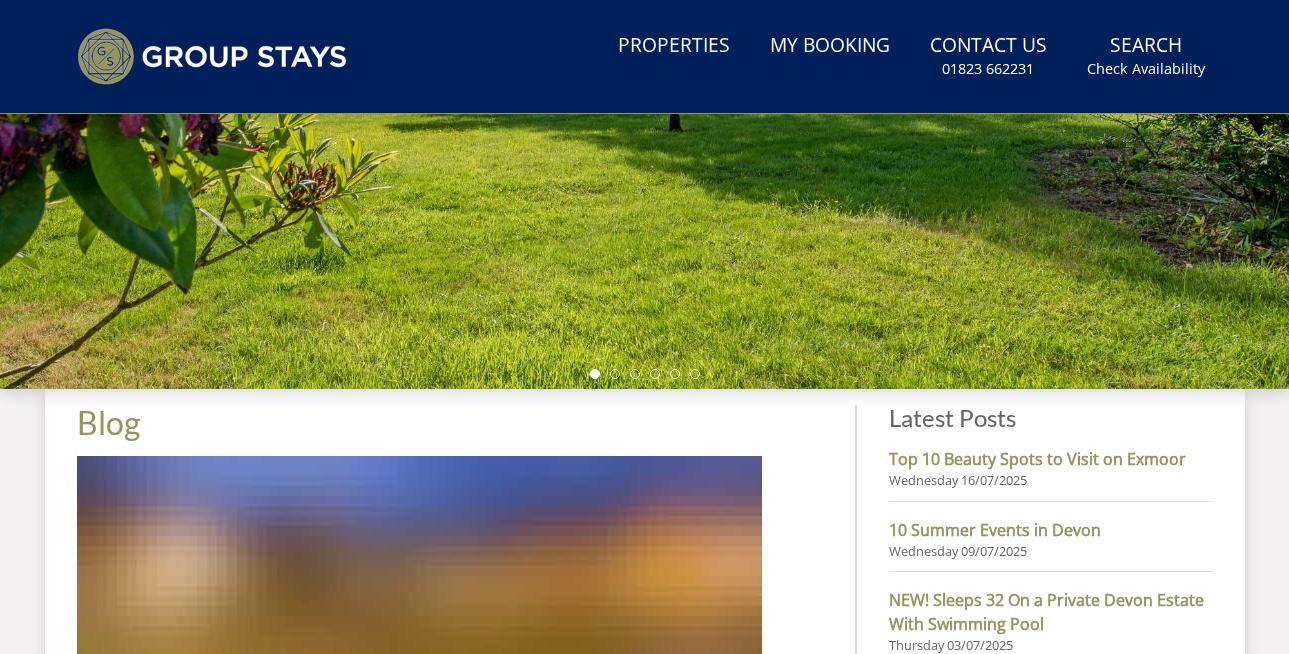 scroll, scrollTop: 0, scrollLeft: 0, axis: both 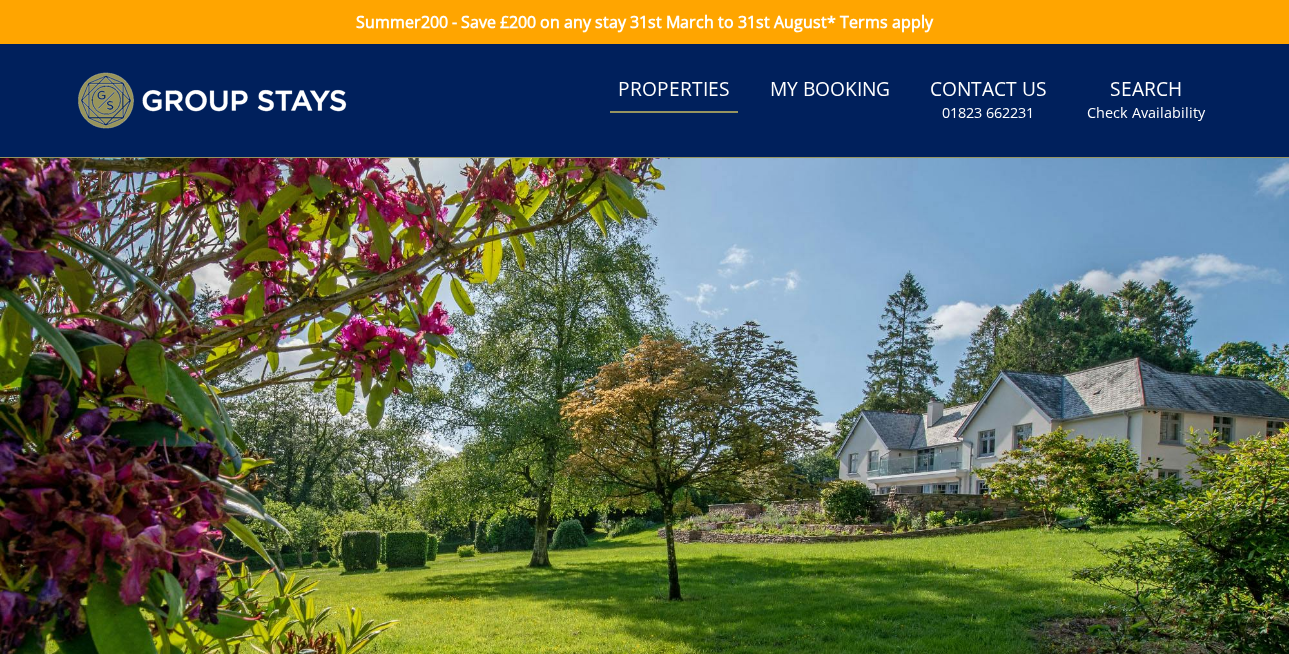 click on "Properties" at bounding box center [674, 90] 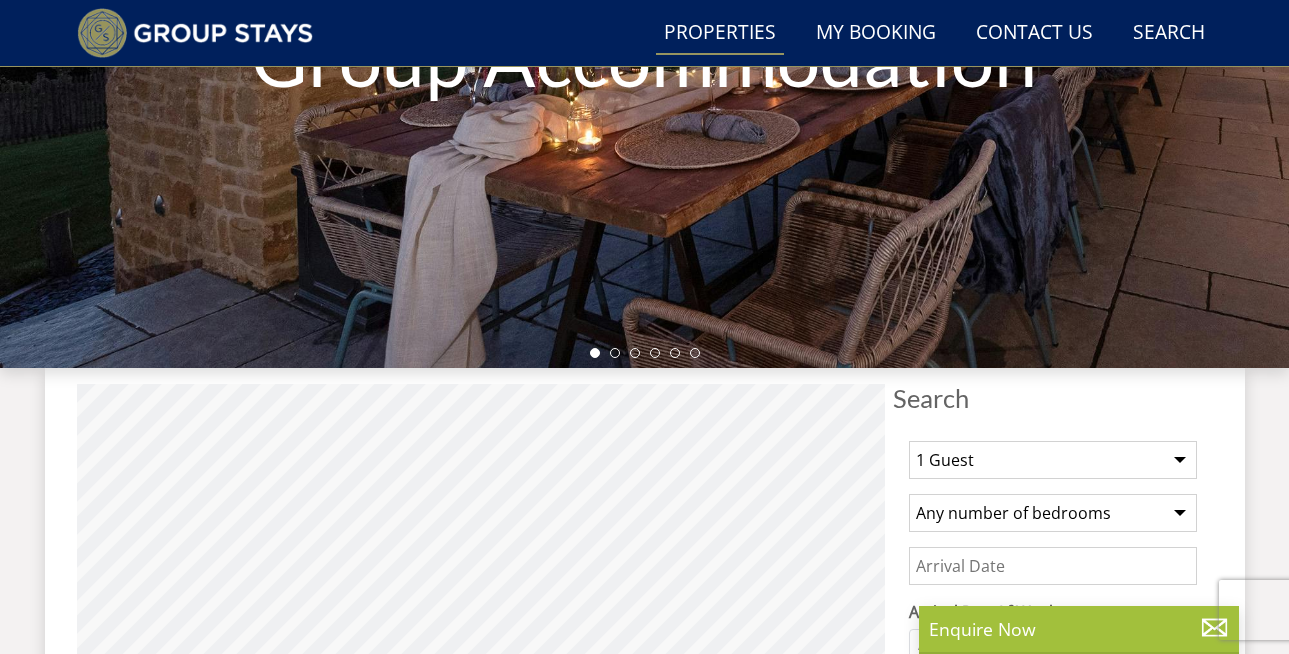 scroll, scrollTop: 731, scrollLeft: 0, axis: vertical 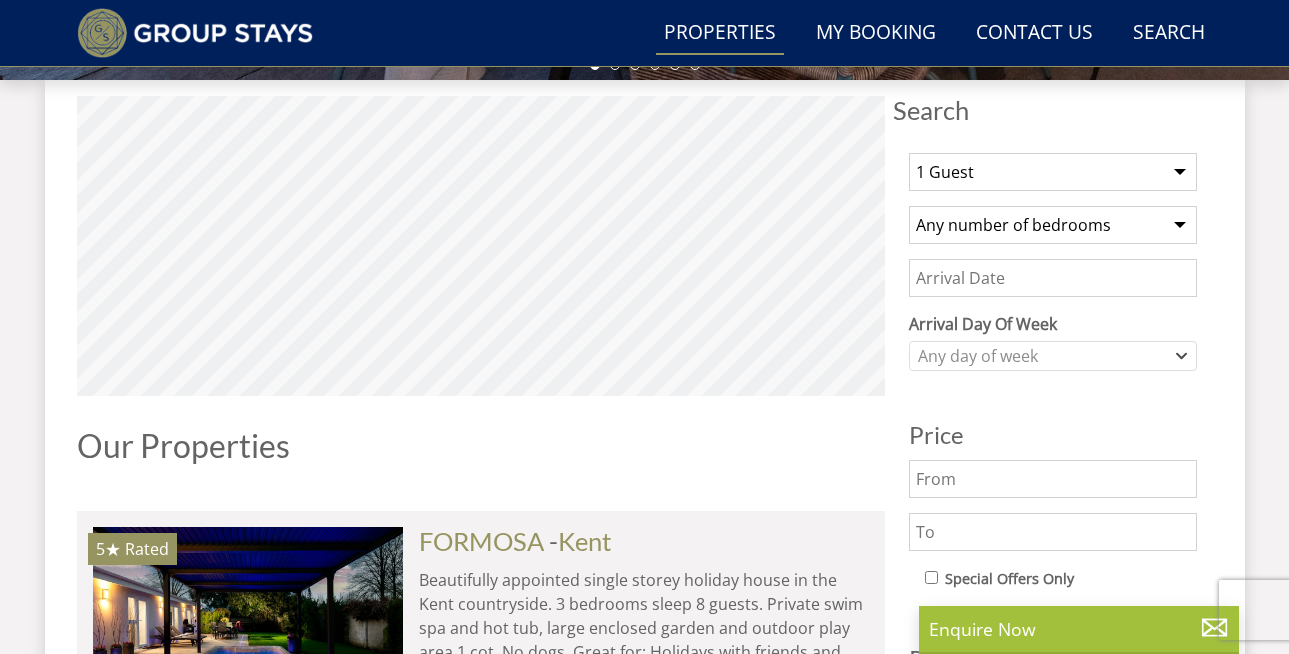 click on "1 Guest
2 Guests
3 Guests
4 Guests
5 Guests
6 Guests
7 Guests
8 Guests
9 Guests
10 Guests
11 Guests
12 Guests
13 Guests
14 Guests
15 Guests
16 Guests
17 Guests
18 Guests
19 Guests
20 Guests
21 Guests
22 Guests
23 Guests
24 Guests
25 Guests
26 Guests
27 Guests
28 Guests
29 Guests
30 Guests
31 Guests
32 Guests" at bounding box center [1053, 172] 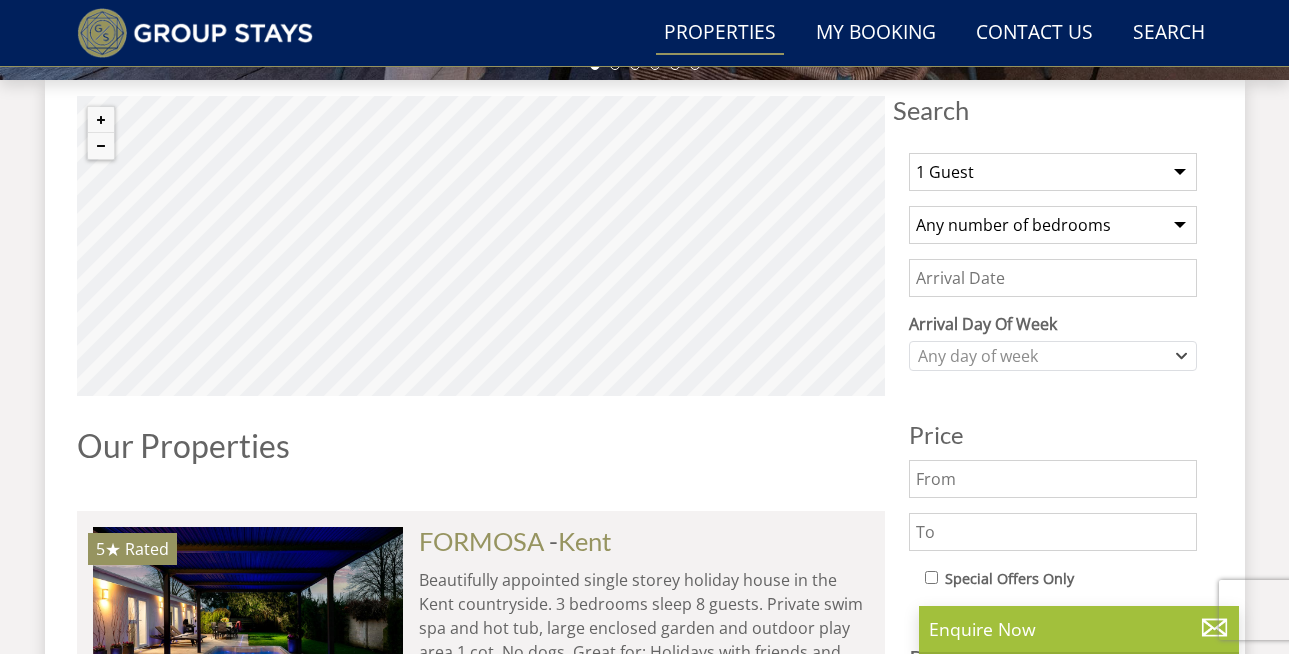 select on "13" 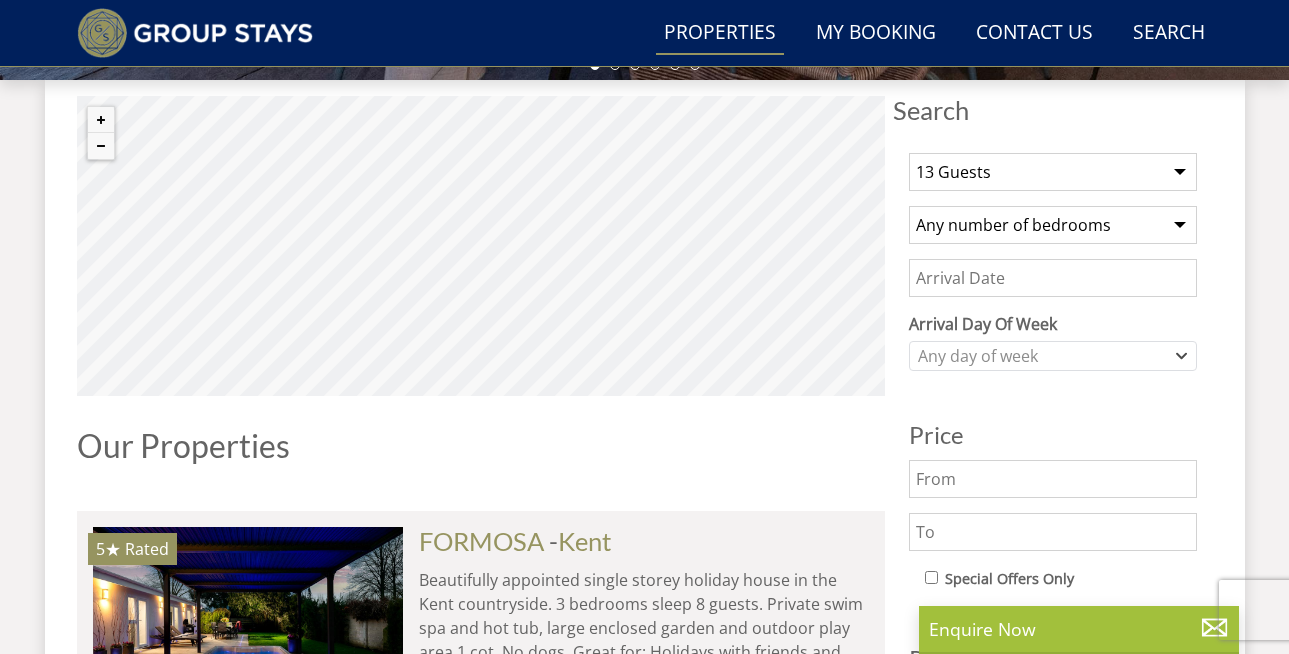 click on "Any number of bedrooms
4 Bedrooms
5 Bedrooms
6 Bedrooms
7 Bedrooms
8 Bedrooms
9 Bedrooms
10 Bedrooms
11 Bedrooms
12 Bedrooms
13 Bedrooms
14 Bedrooms
15 Bedrooms
16 Bedrooms" at bounding box center [1053, 225] 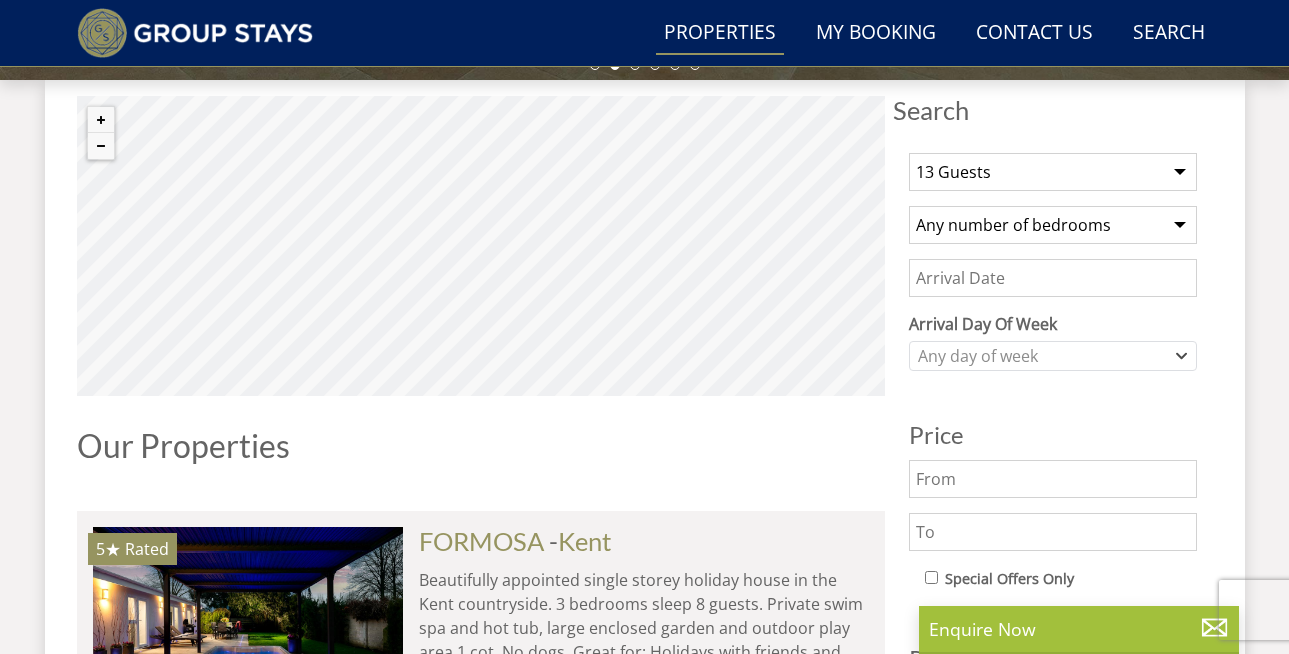 click on "Date" at bounding box center (1053, 278) 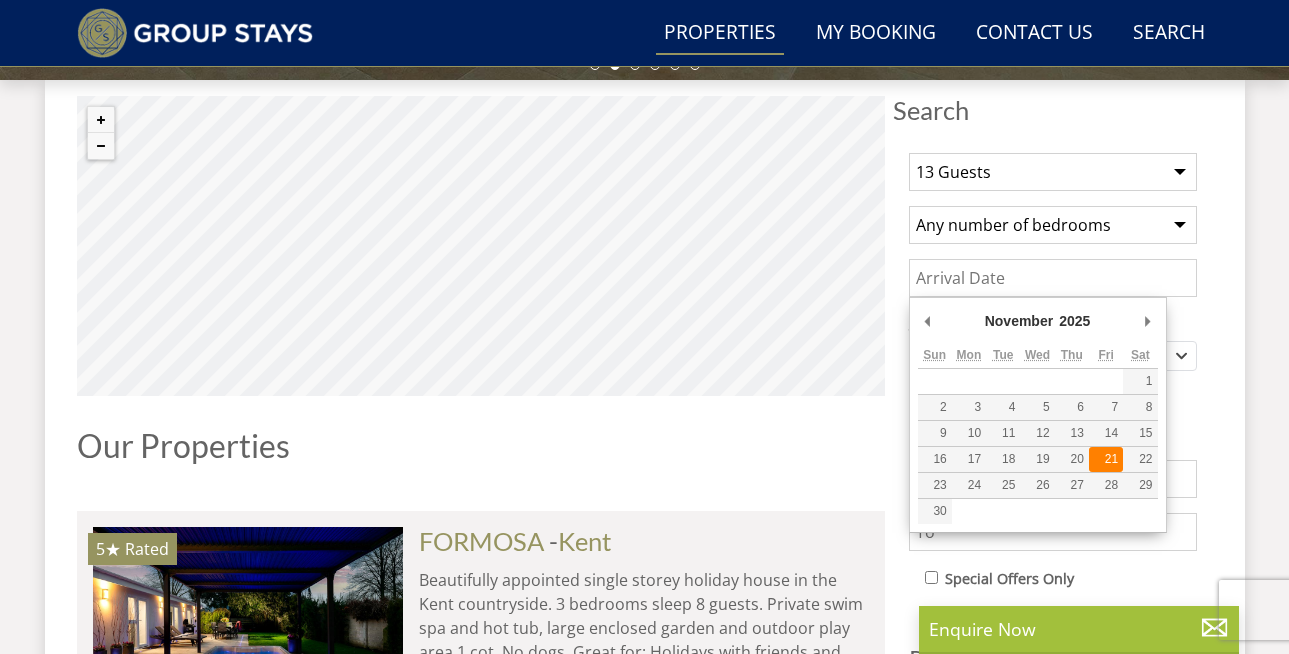 type on "21/11/2025" 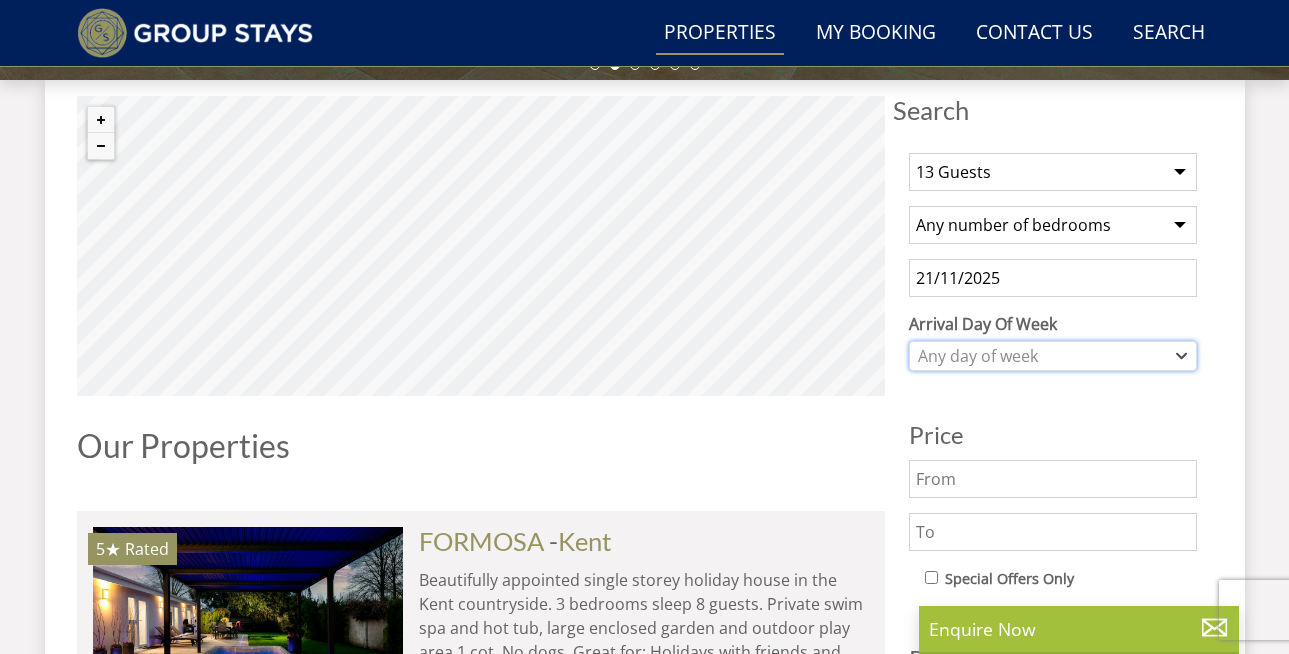 click on "Any day of week" at bounding box center [1042, 356] 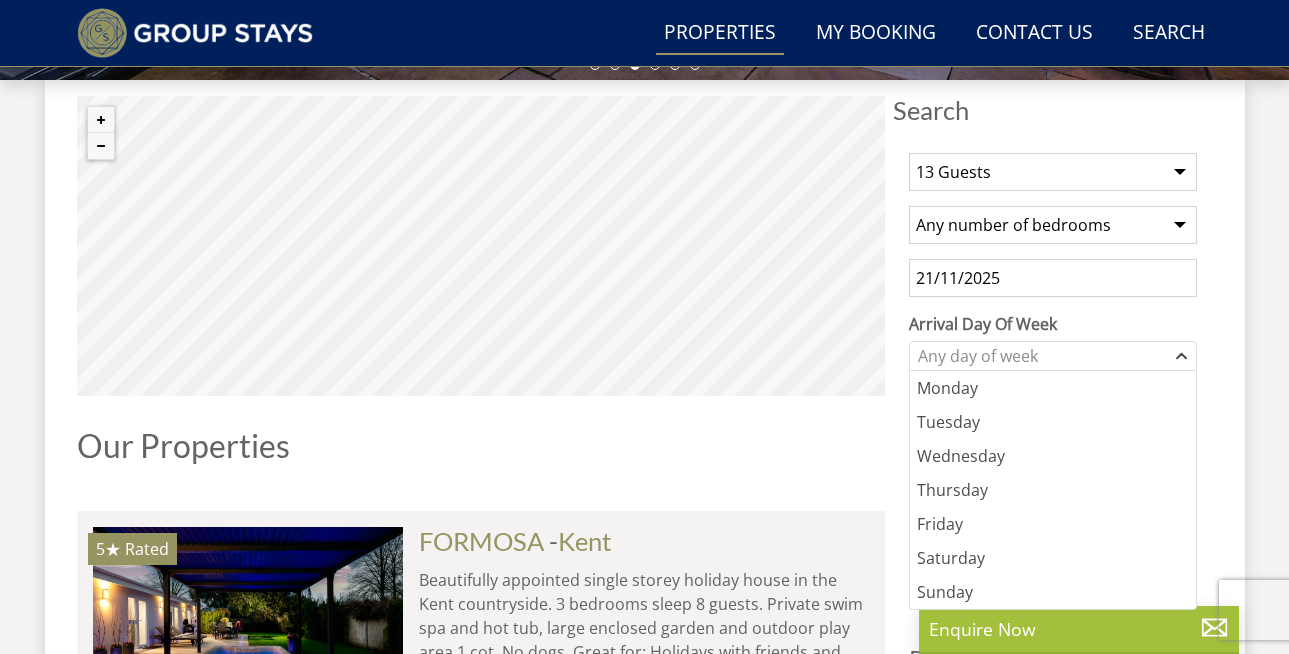 click on "Search
Search
1 Guest
2 Guests
3 Guests
4 Guests
5 Guests
6 Guests
7 Guests
8 Guests
9 Guests
10 Guests
11 Guests
12 Guests
13 Guests
14 Guests
15 Guests
16 Guests
17 Guests
18 Guests
19 Guests
20 Guests
21 Guests
22 Guests
23 Guests
24 Guests
25 Guests
26 Guests
27 Guests
28 Guests
29 Guests
30 Guests
31 Guests
32 Guests
Any number of bedrooms
4 Bedrooms
5 Bedrooms
6 Bedrooms
7 Bedrooms
8 Bedrooms
9 Bedrooms
10 Bedrooms
11 Bedrooms
12 Bedrooms
13 Bedrooms
14 Bedrooms
15 Bedrooms
16 Bedrooms
[DATE]
Arrival Day Of Week
Monday
Tuesday" at bounding box center (645, 4266) 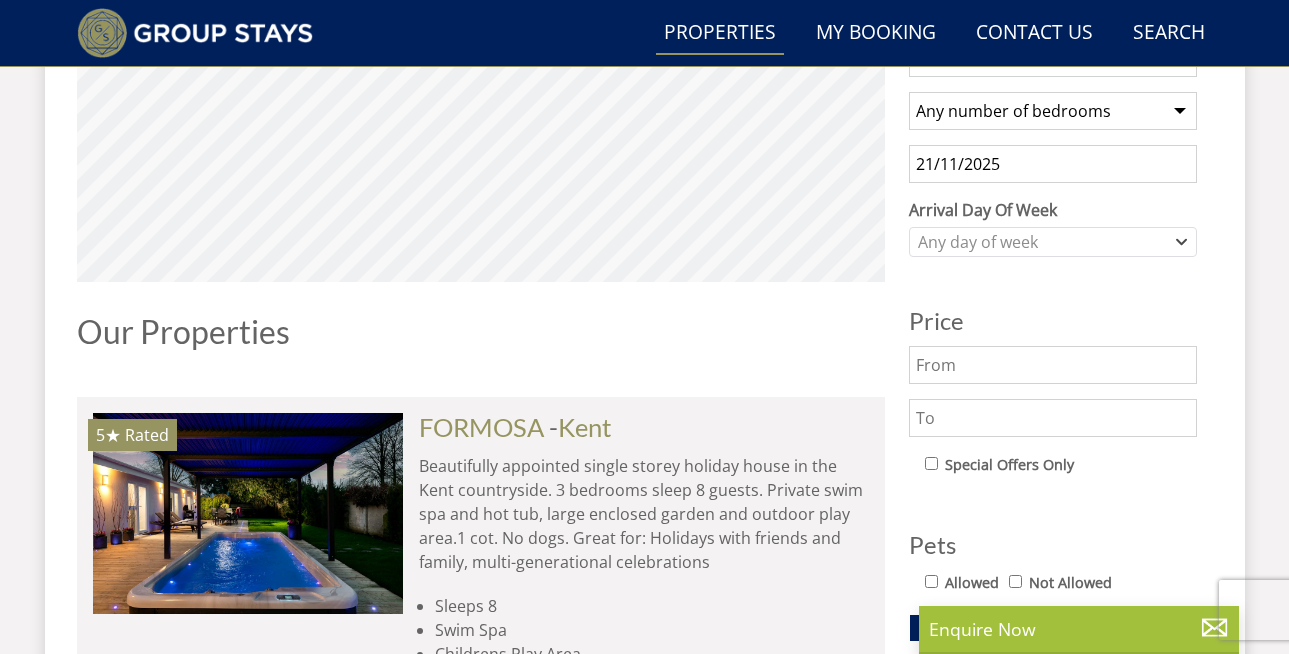 scroll, scrollTop: 852, scrollLeft: 0, axis: vertical 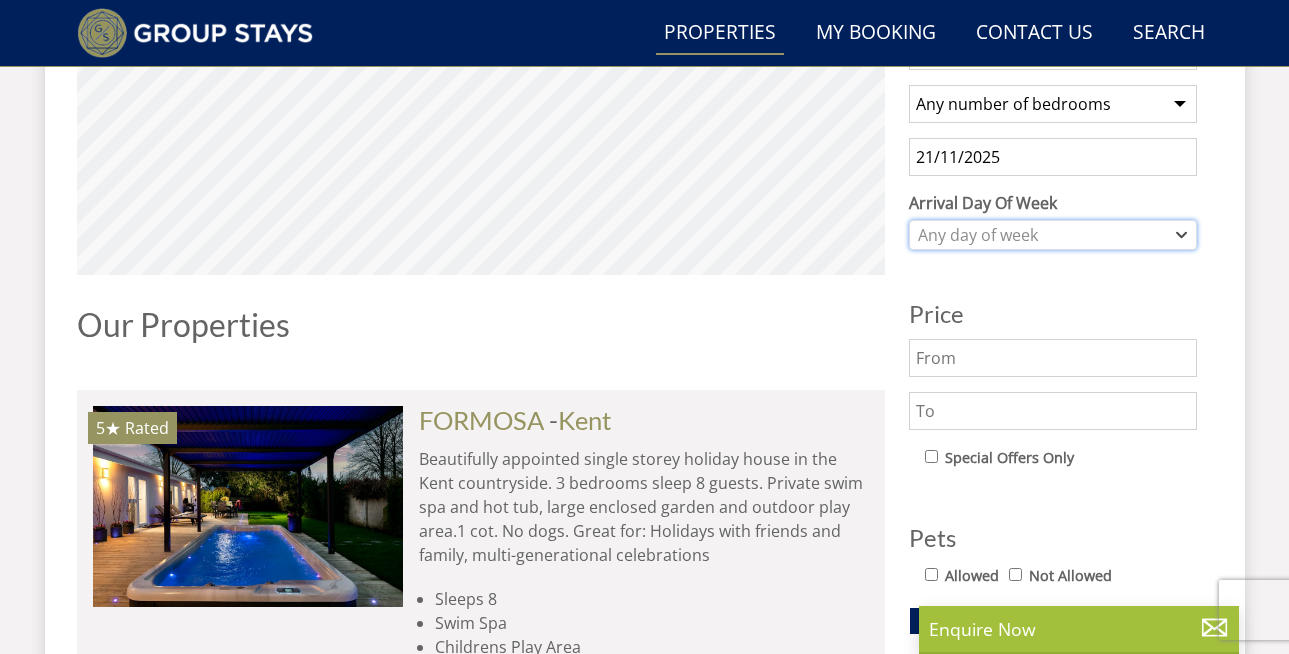 click on "Any day of week" at bounding box center [1042, 235] 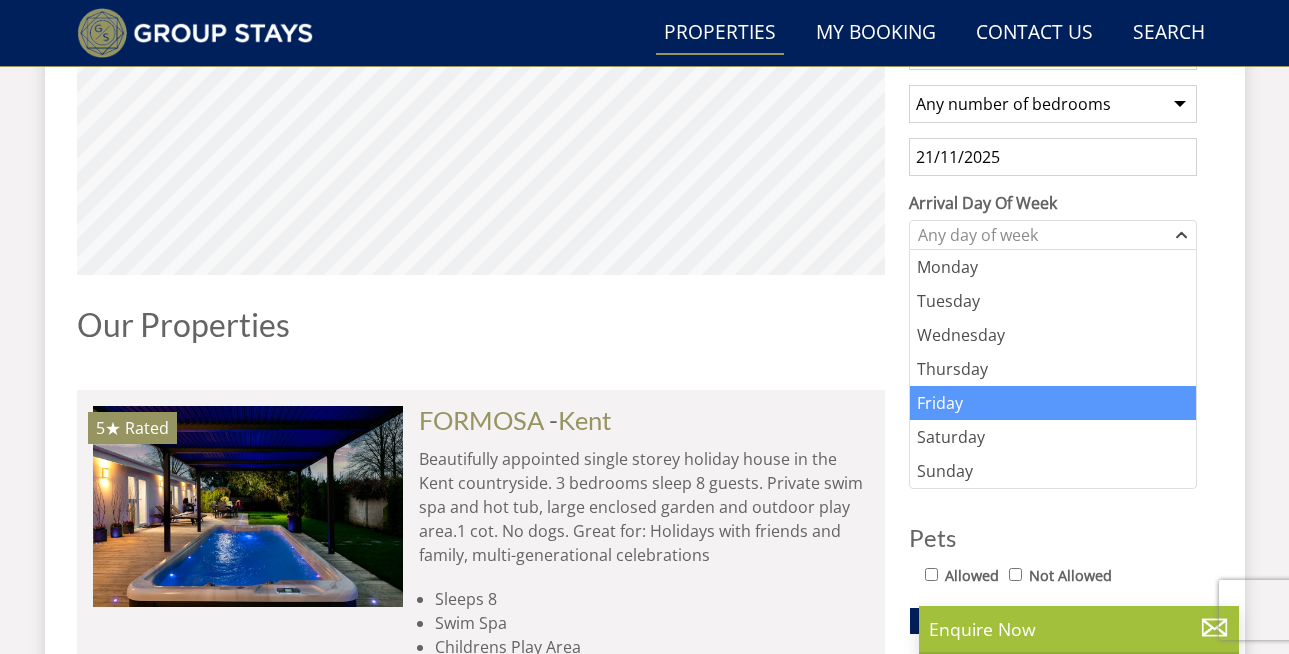 click on "Friday" at bounding box center (1053, 403) 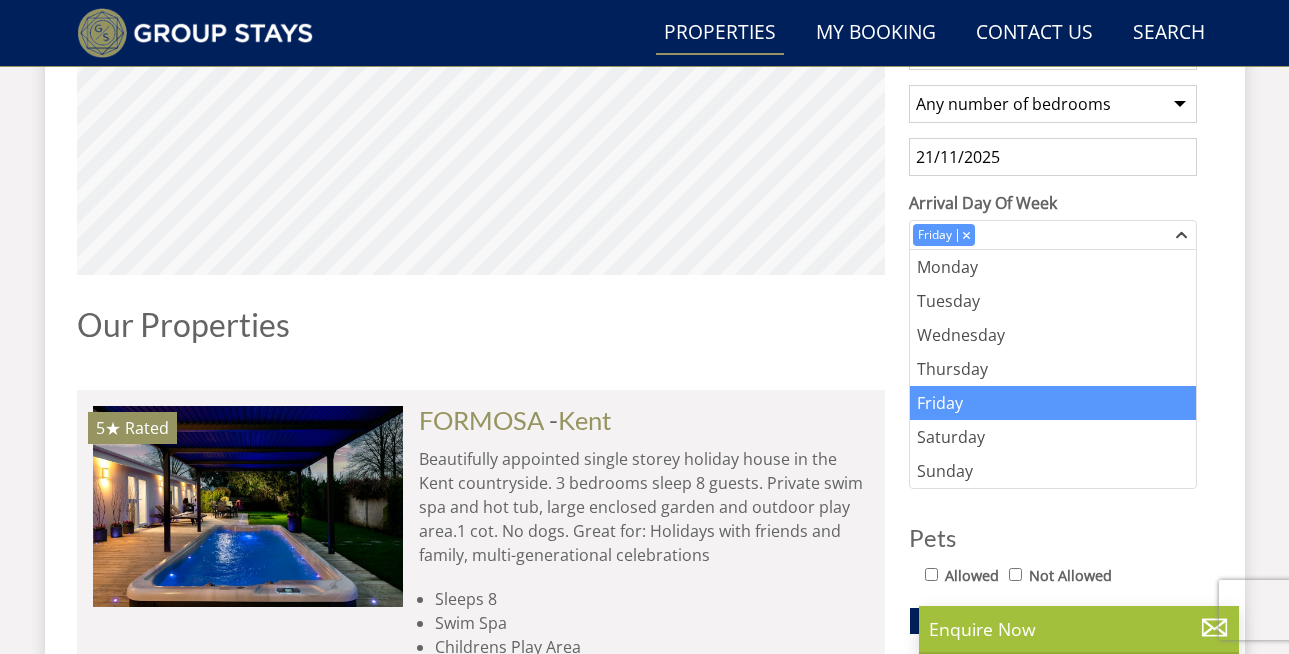 click on "Search
Search
1 Guest
2 Guests
3 Guests
4 Guests
5 Guests
6 Guests
7 Guests
8 Guests
9 Guests
10 Guests
11 Guests
12 Guests
13 Guests
14 Guests
15 Guests
16 Guests
17 Guests
18 Guests
19 Guests
20 Guests
21 Guests
22 Guests
23 Guests
24 Guests
25 Guests
26 Guests
27 Guests
28 Guests
29 Guests
30 Guests
31 Guests
32 Guests
Any number of bedrooms
4 Bedrooms
5 Bedrooms
6 Bedrooms
7 Bedrooms
8 Bedrooms
9 Bedrooms
10 Bedrooms
11 Bedrooms
12 Bedrooms
13 Bedrooms
14 Bedrooms
15 Bedrooms
16 Bedrooms
[DATE]
Arrival Day Of Week
Monday Tuesday Wednesday" at bounding box center (645, 4145) 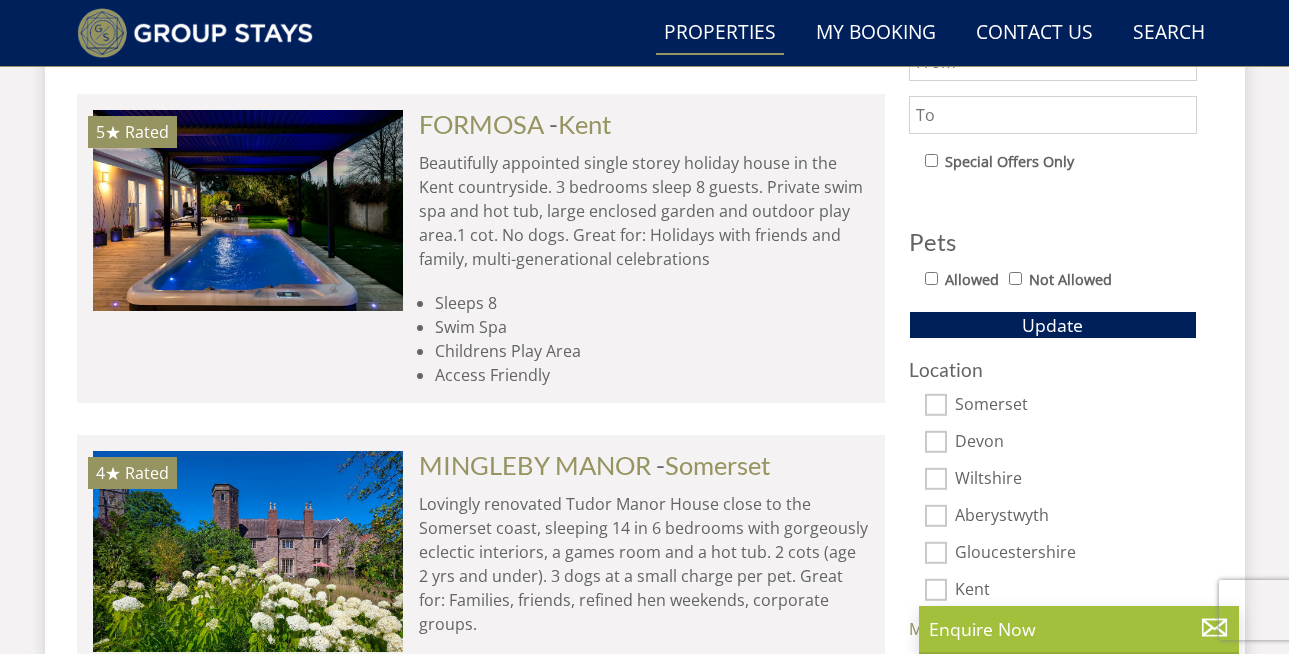 scroll, scrollTop: 1170, scrollLeft: 0, axis: vertical 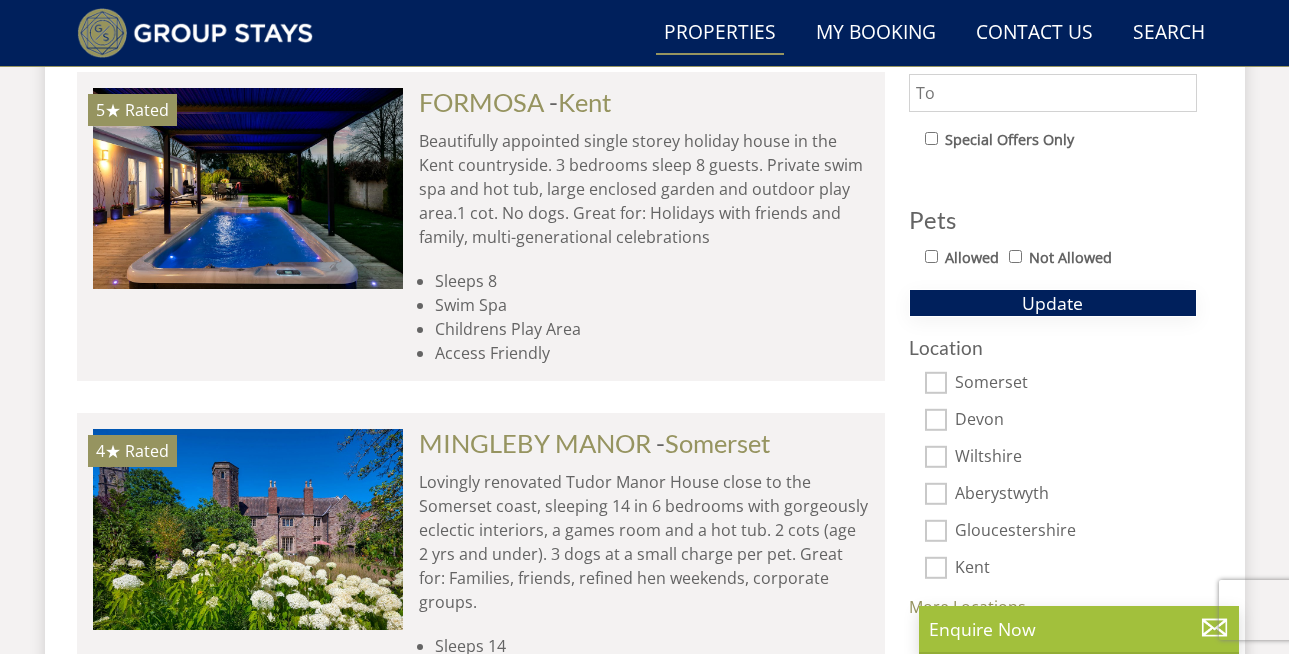 click on "Update" at bounding box center (1053, 303) 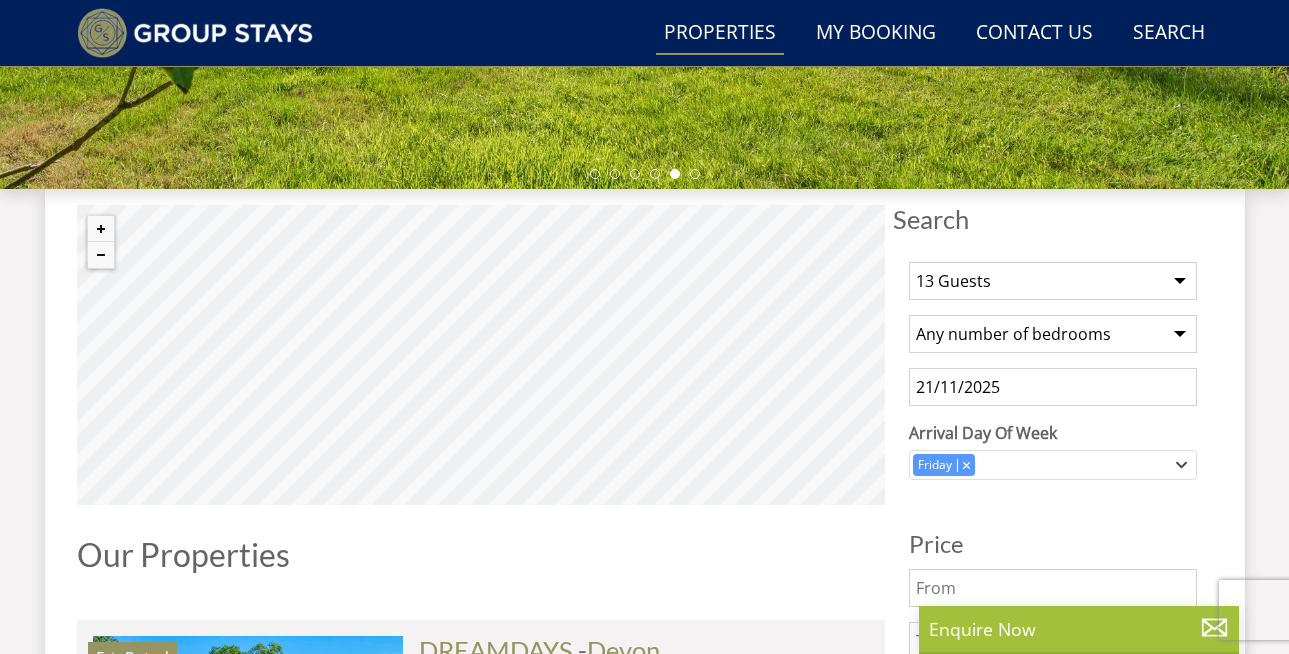 scroll, scrollTop: 629, scrollLeft: 0, axis: vertical 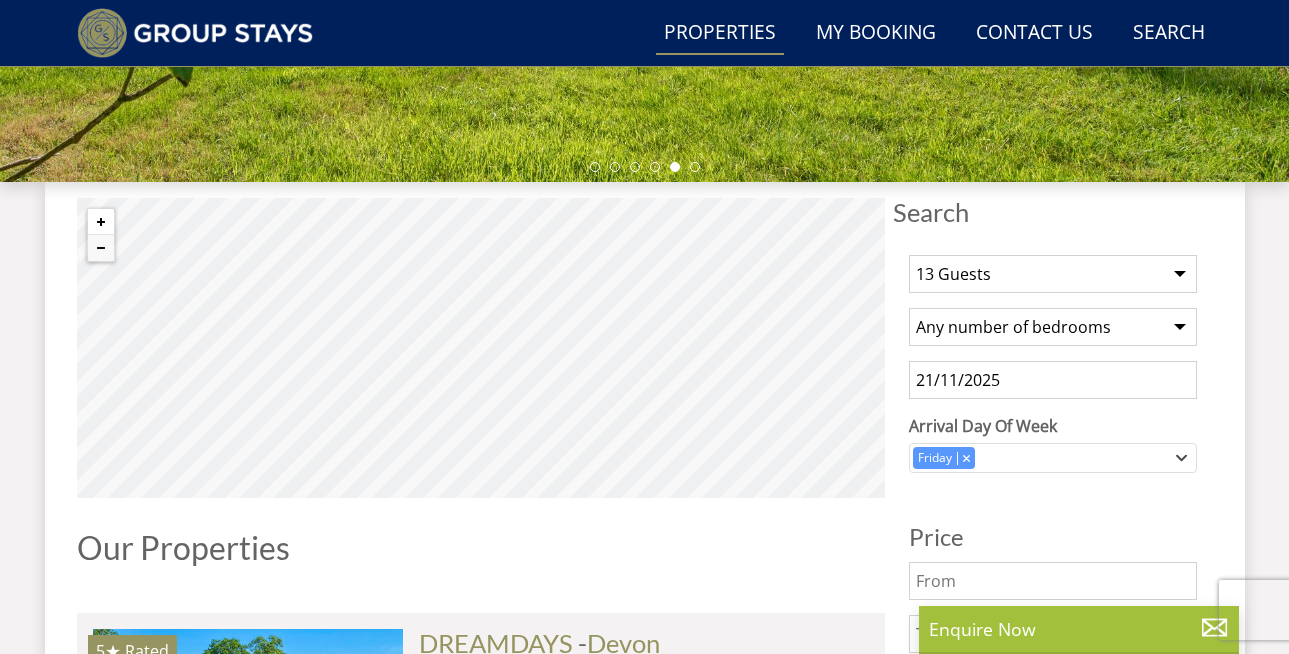 click at bounding box center (101, 222) 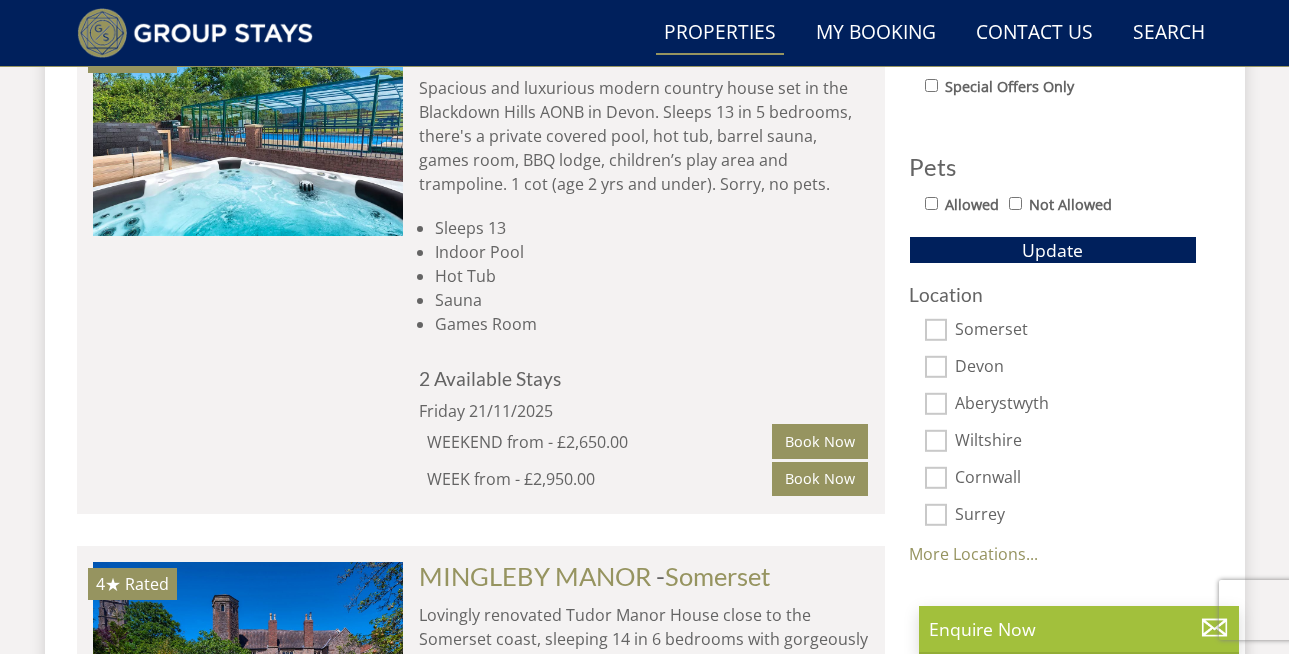 scroll, scrollTop: 1229, scrollLeft: 0, axis: vertical 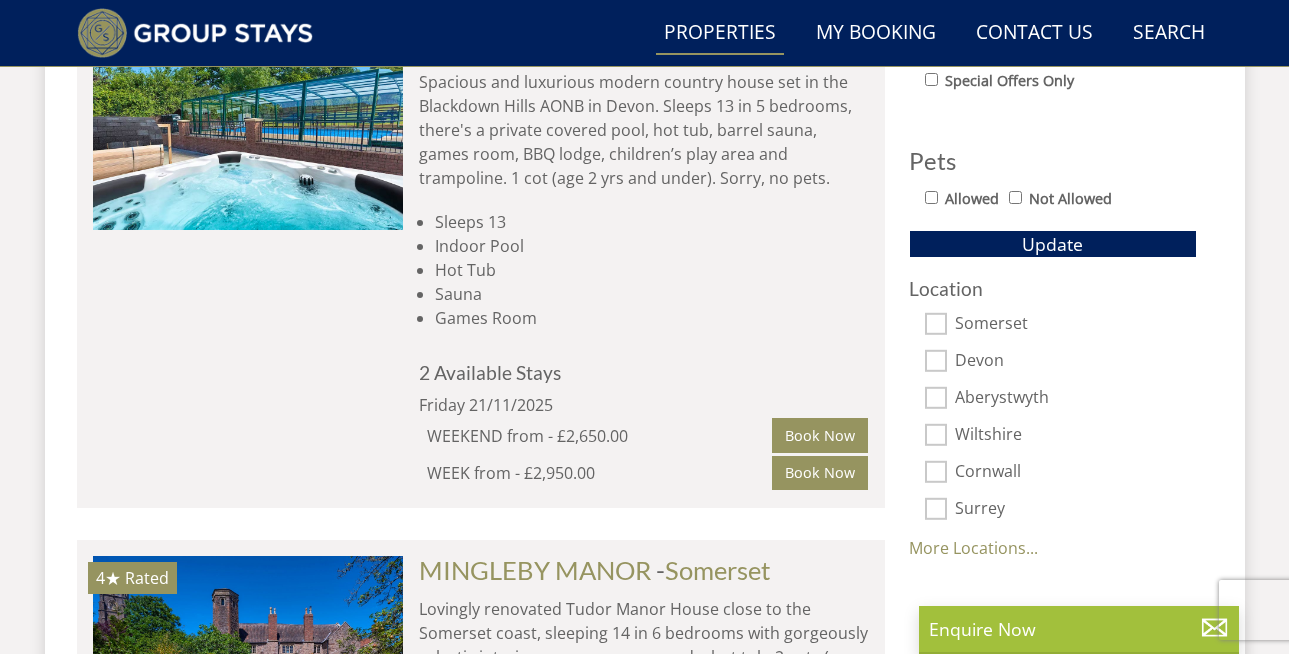 click on "Surrey" at bounding box center [1076, 510] 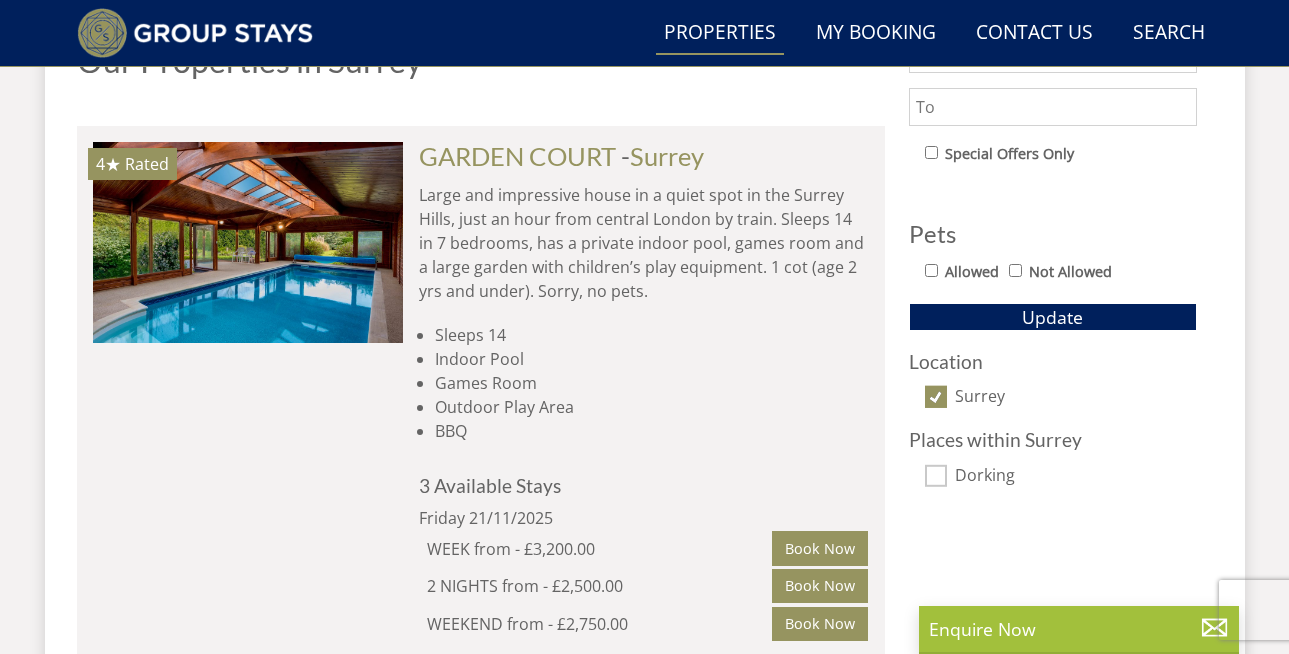 scroll, scrollTop: 1157, scrollLeft: 0, axis: vertical 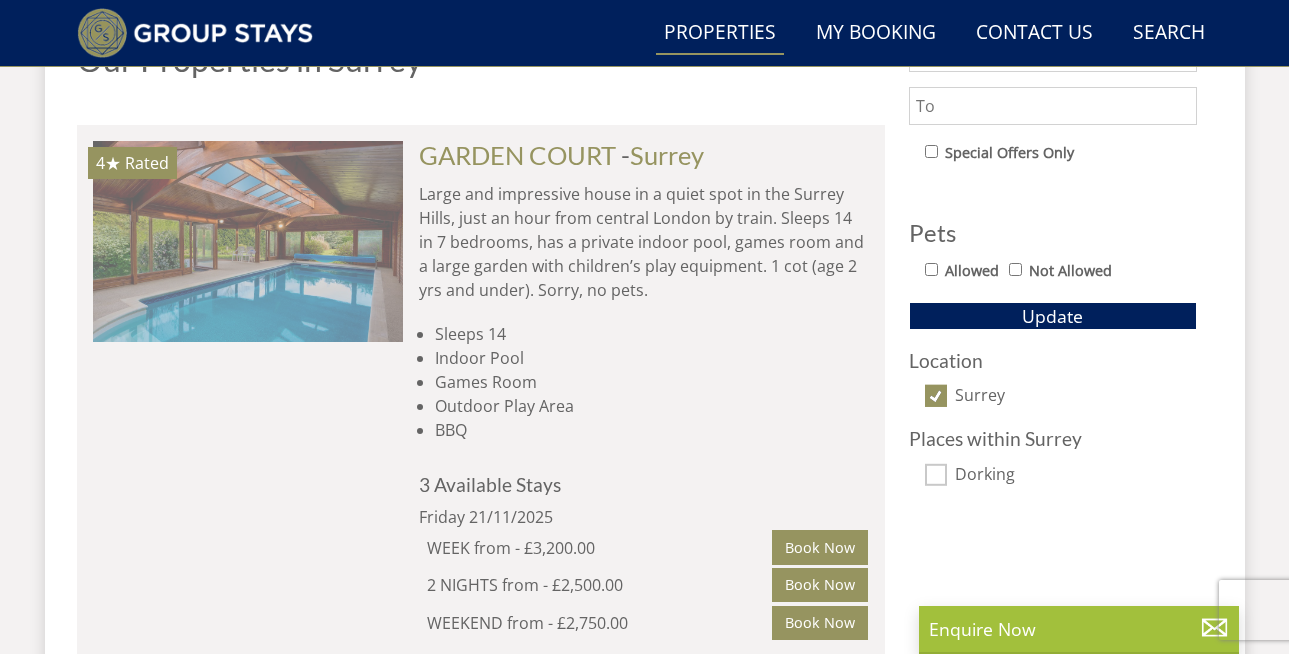 click at bounding box center [248, 241] 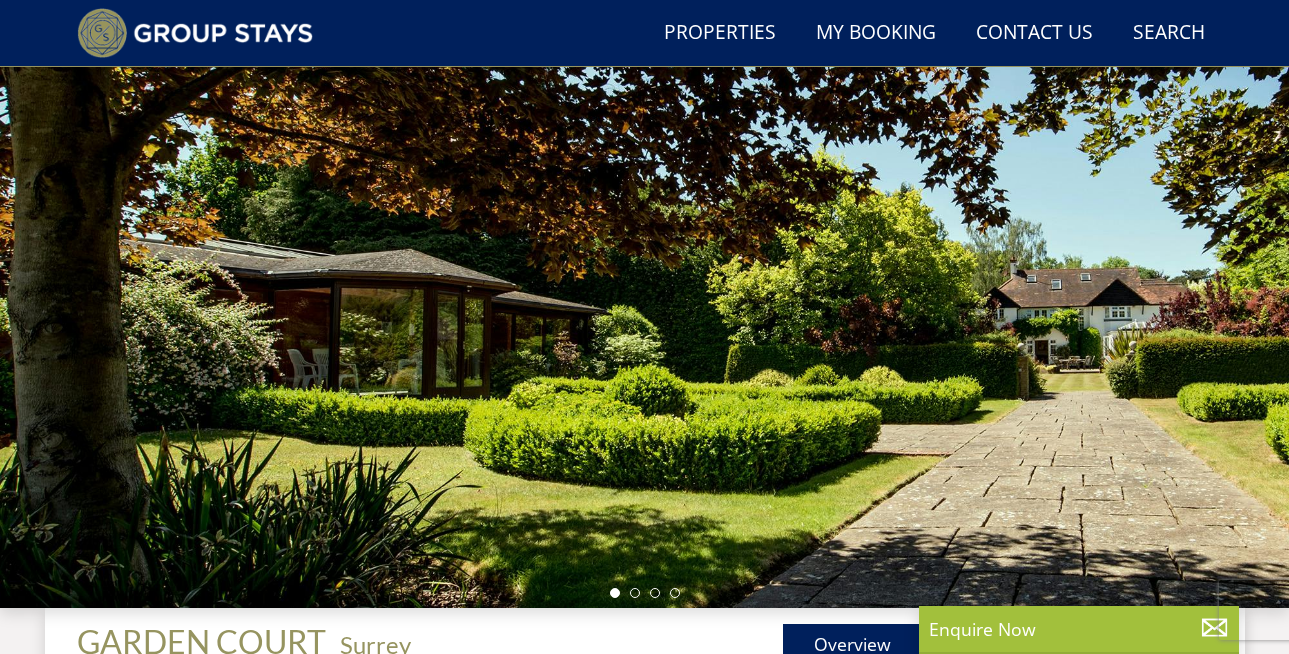 scroll, scrollTop: 204, scrollLeft: 0, axis: vertical 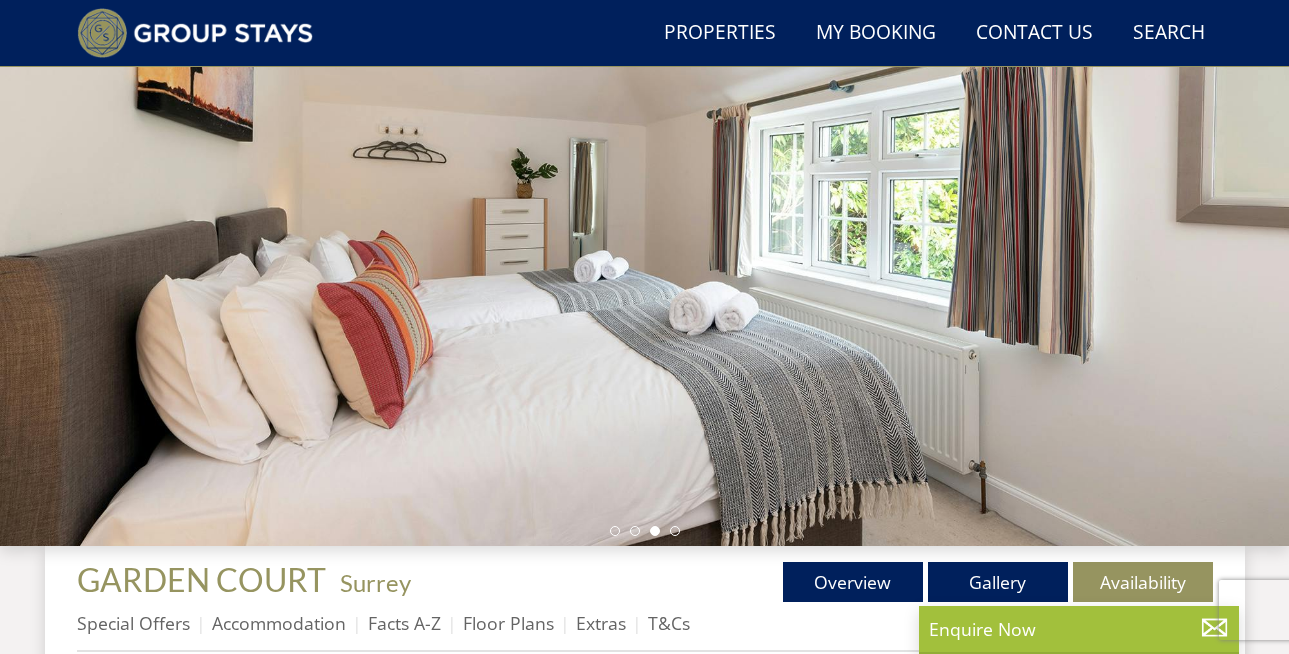 click at bounding box center (644, 196) 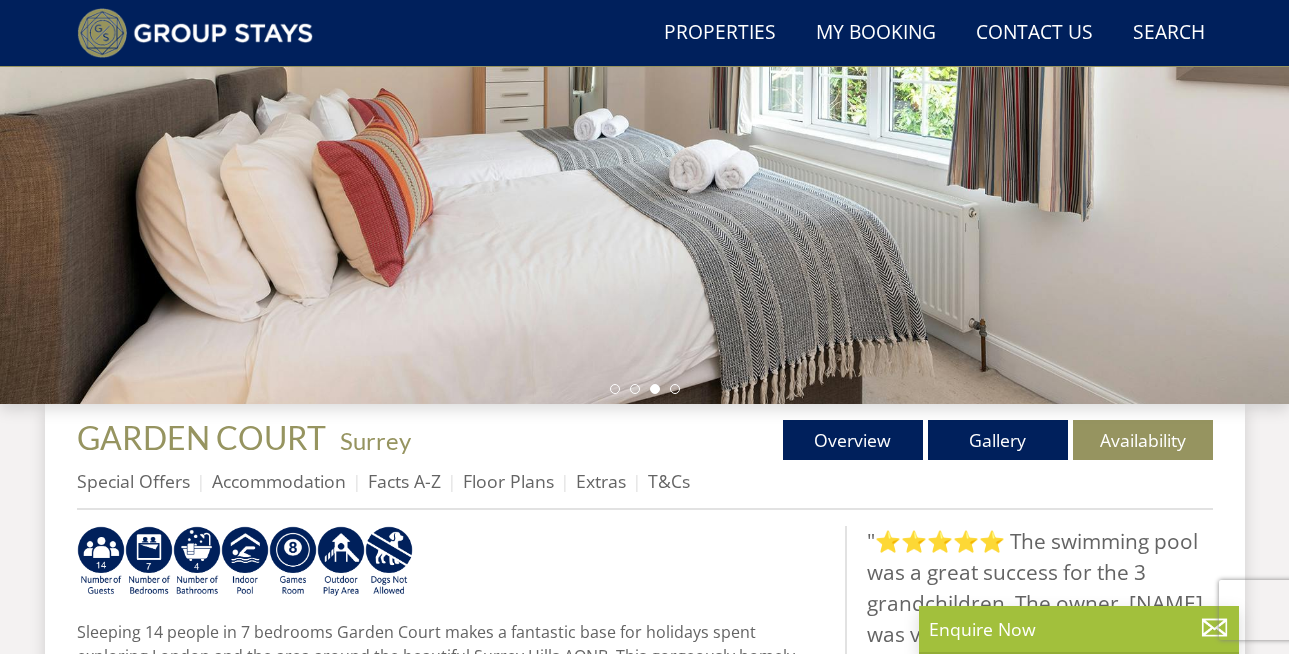 scroll, scrollTop: 406, scrollLeft: 0, axis: vertical 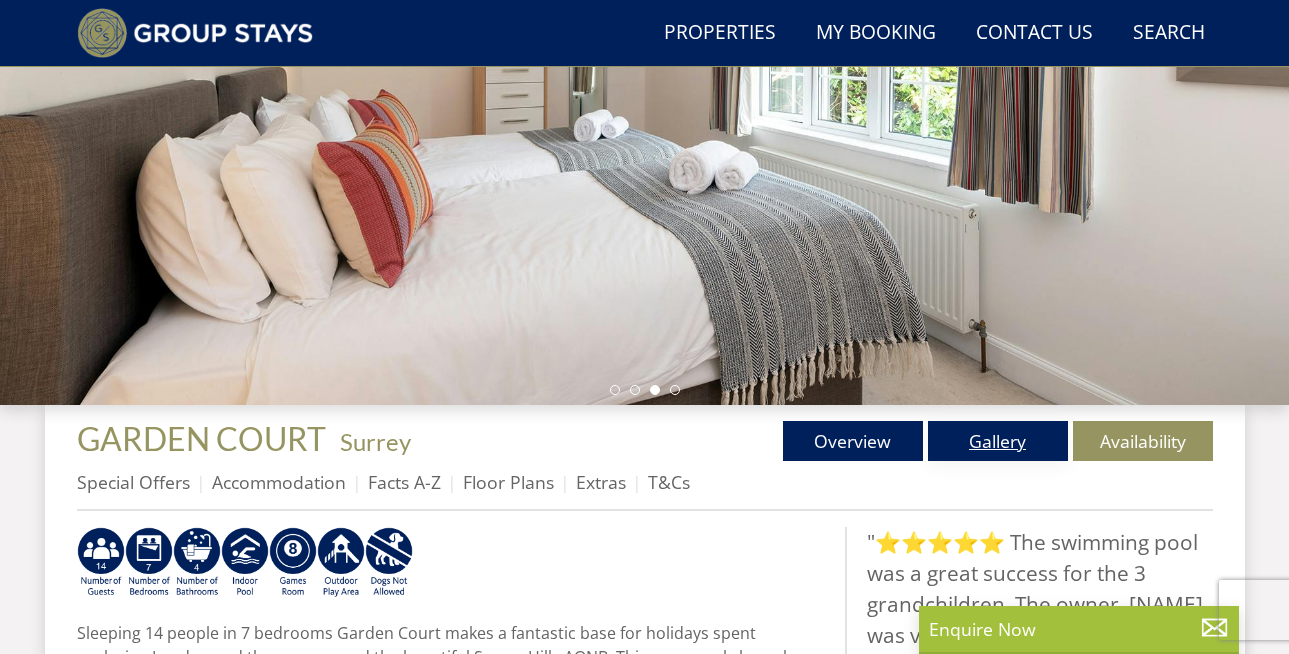 click on "Gallery" at bounding box center [998, 441] 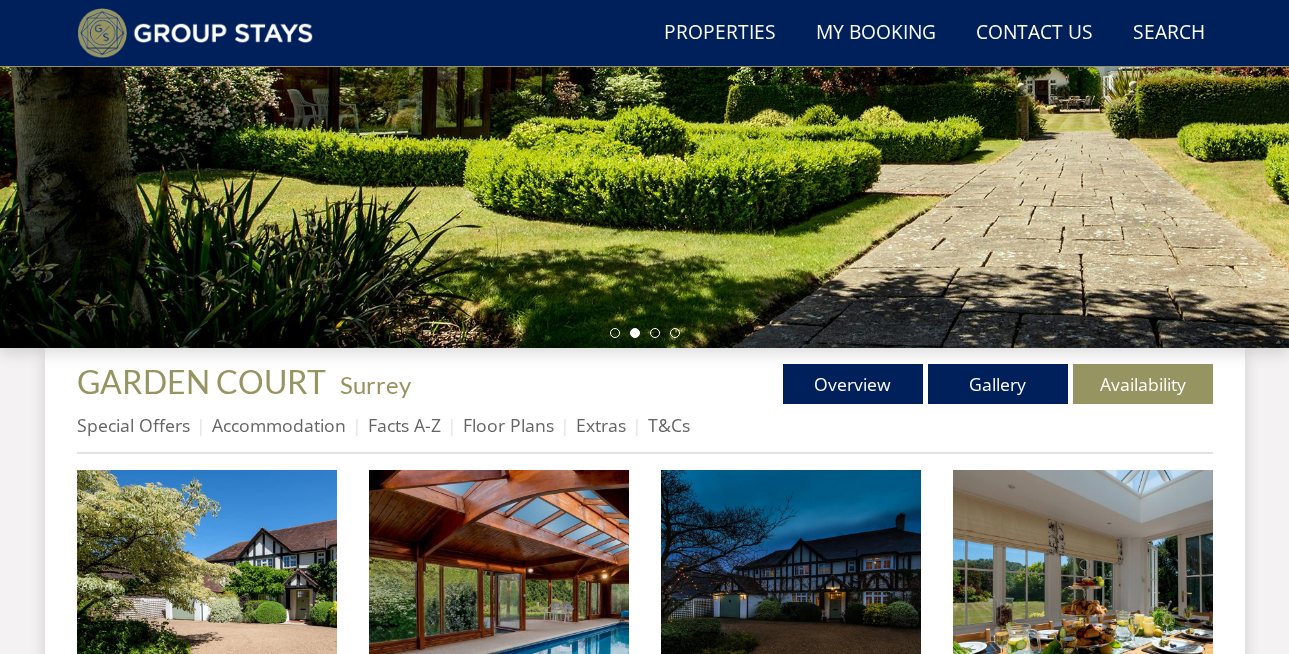 scroll, scrollTop: 462, scrollLeft: 0, axis: vertical 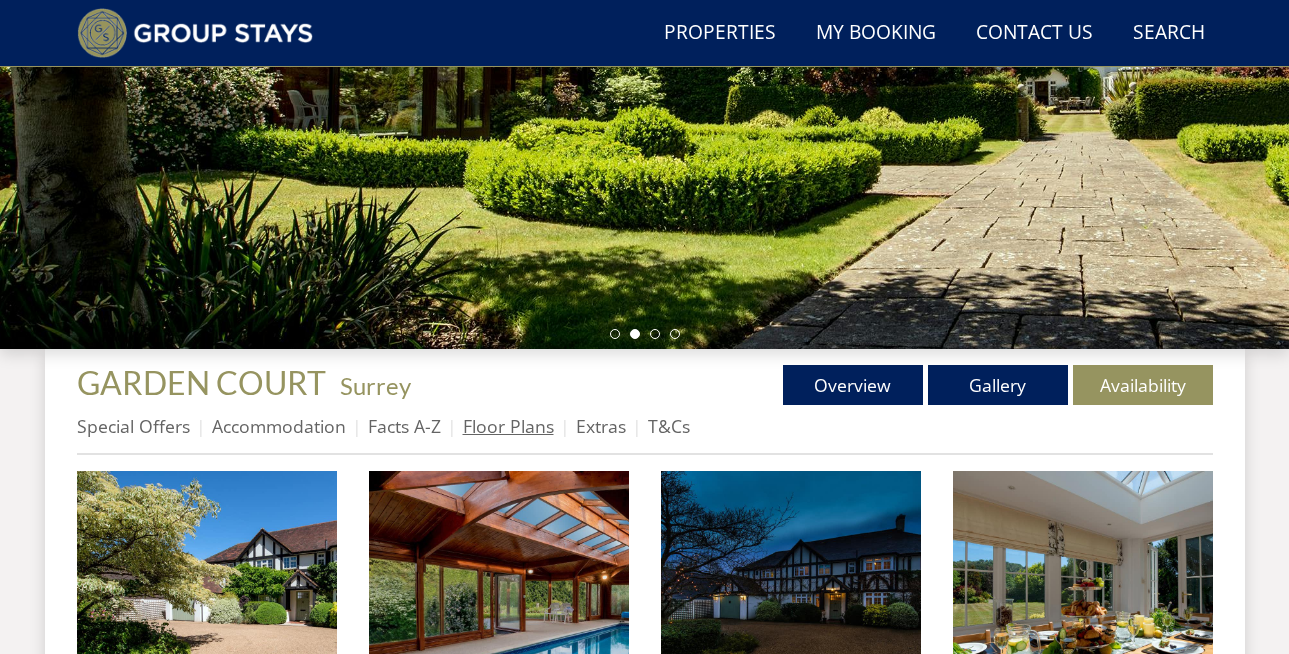 click on "Floor Plans" at bounding box center (508, 426) 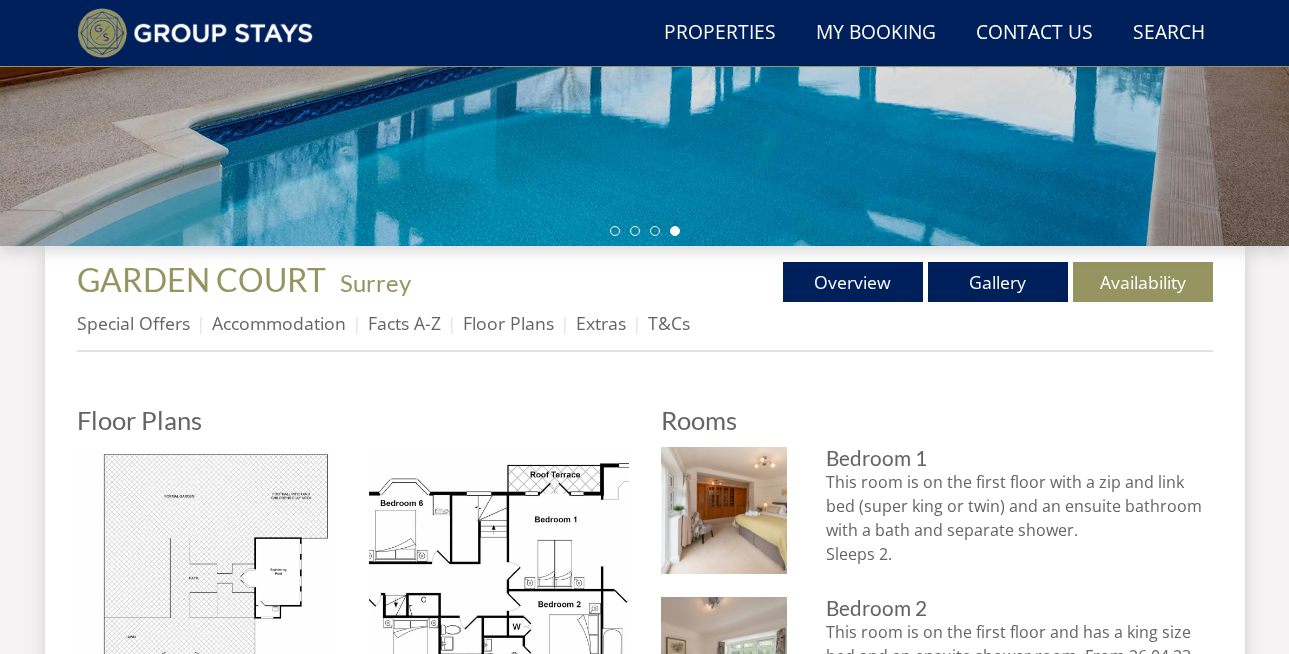 scroll, scrollTop: 559, scrollLeft: 0, axis: vertical 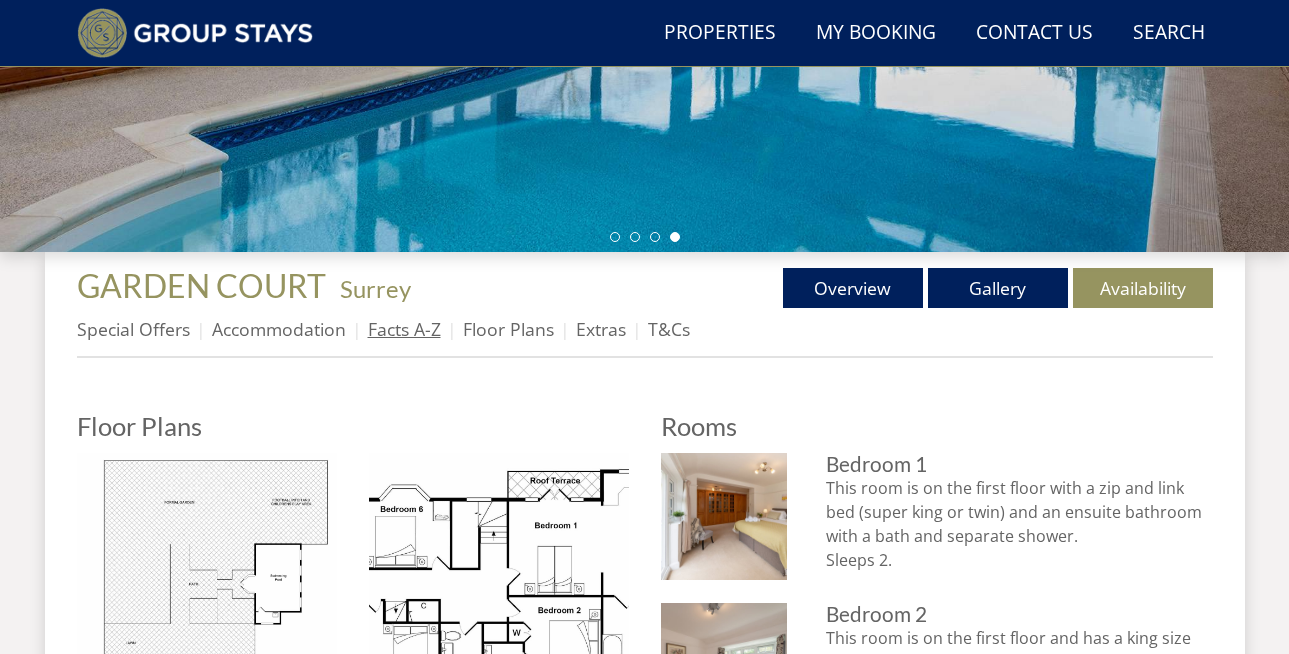 click on "Facts A-Z" at bounding box center (404, 329) 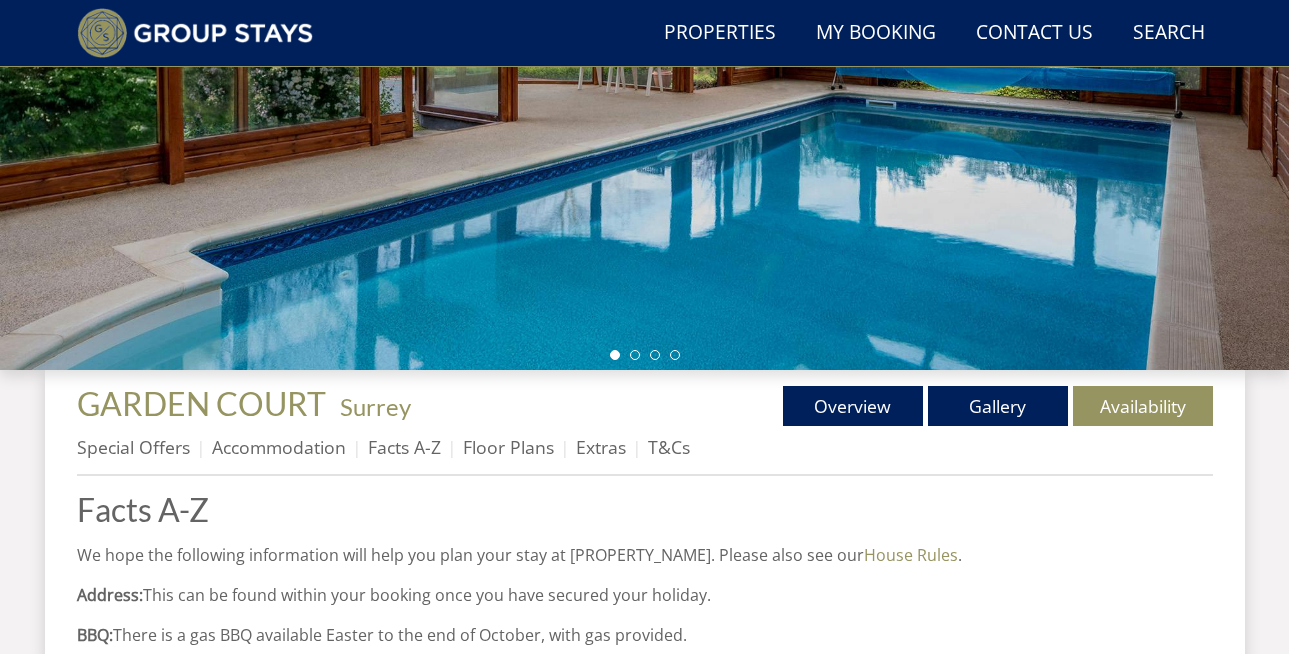 scroll, scrollTop: 458, scrollLeft: 0, axis: vertical 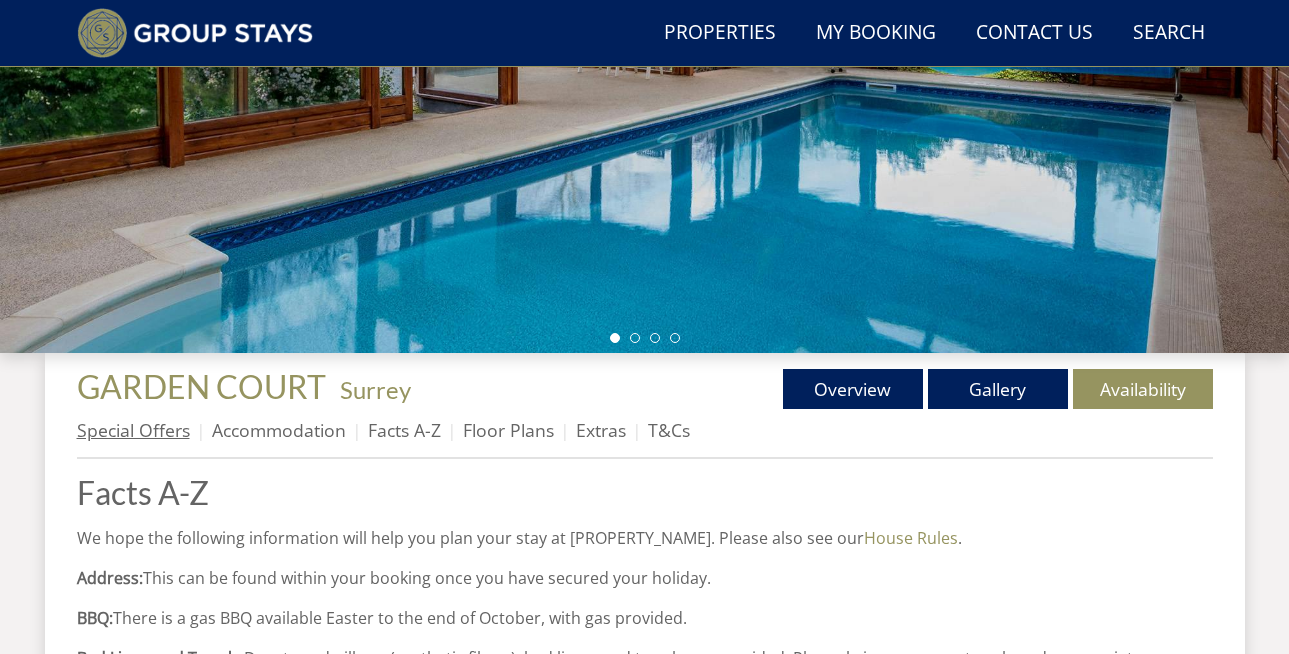 click on "Special Offers" at bounding box center (133, 430) 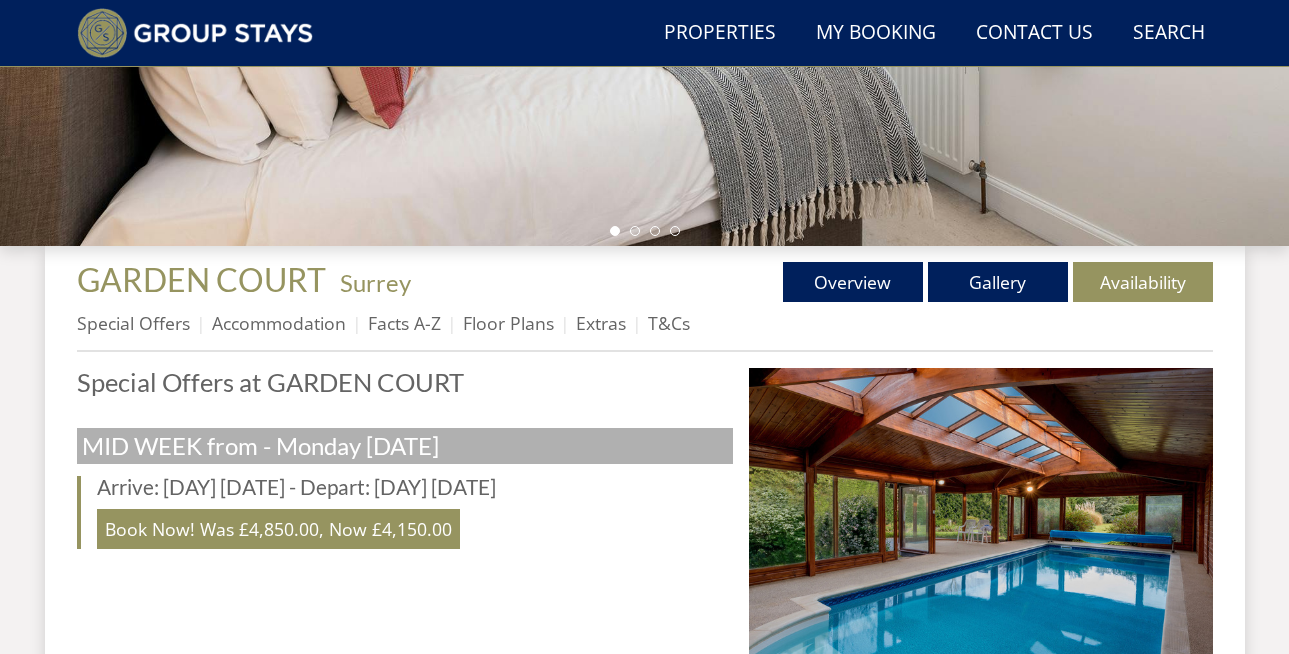scroll, scrollTop: 566, scrollLeft: 0, axis: vertical 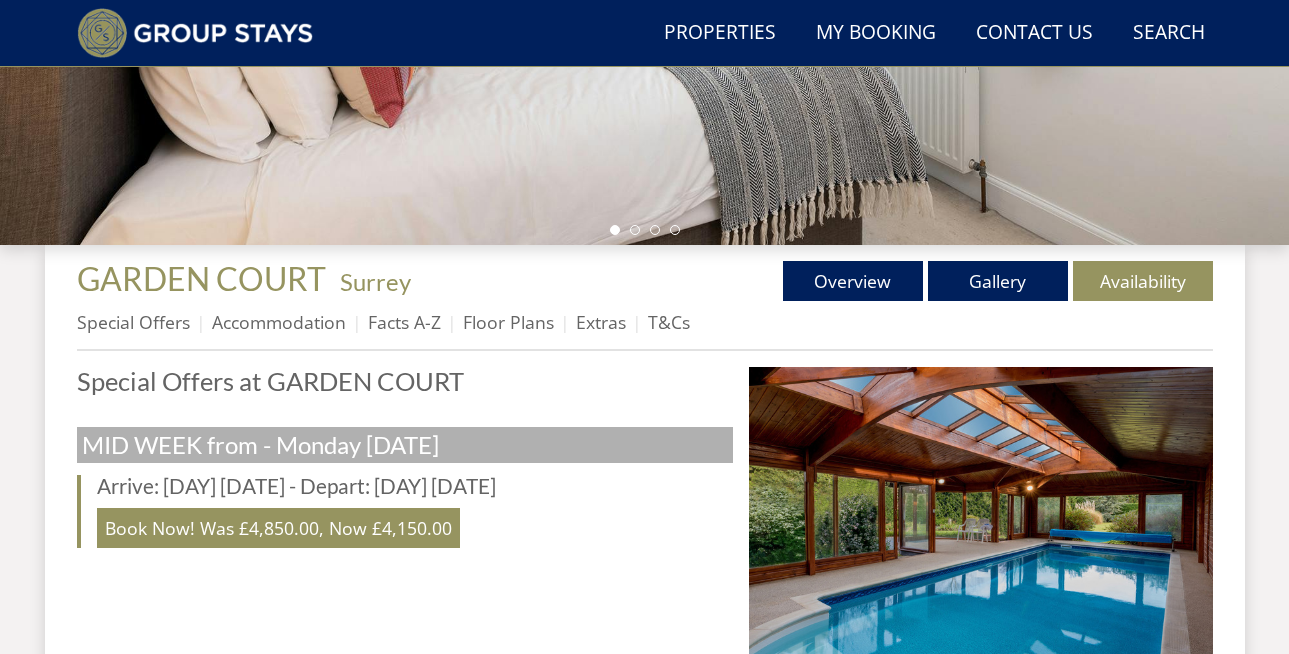 click on "Accommodation" at bounding box center [290, 322] 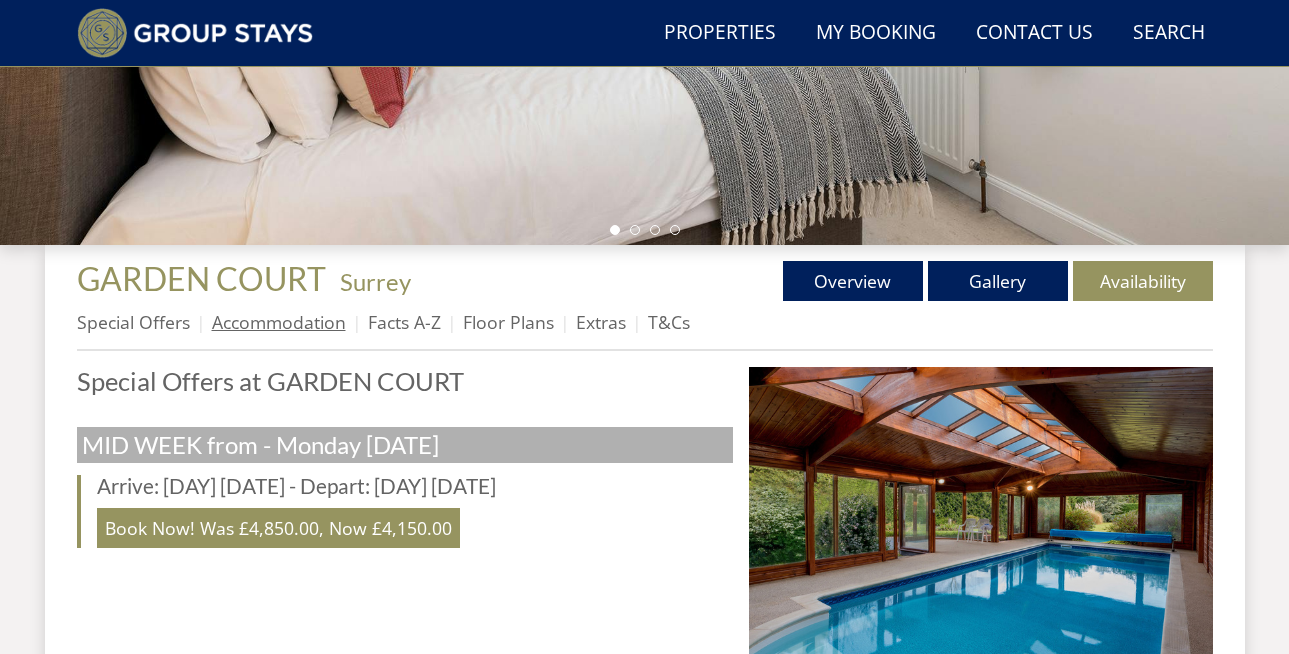 click on "Accommodation" at bounding box center [279, 322] 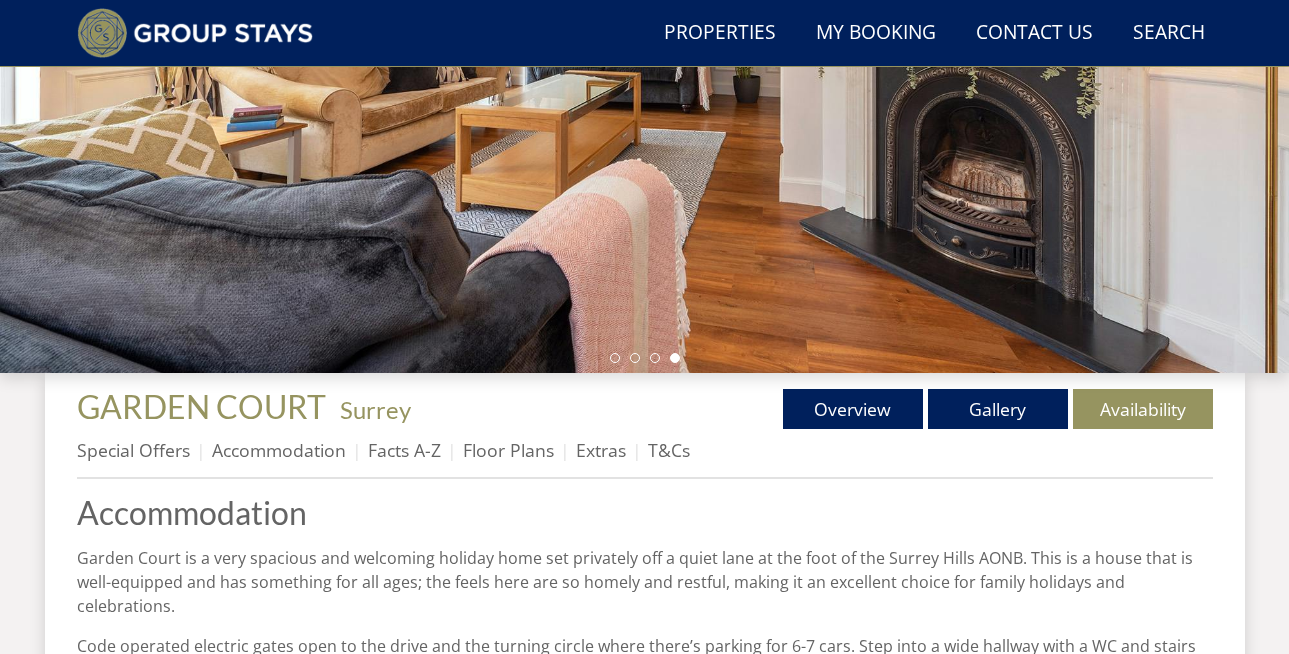 scroll, scrollTop: 478, scrollLeft: 0, axis: vertical 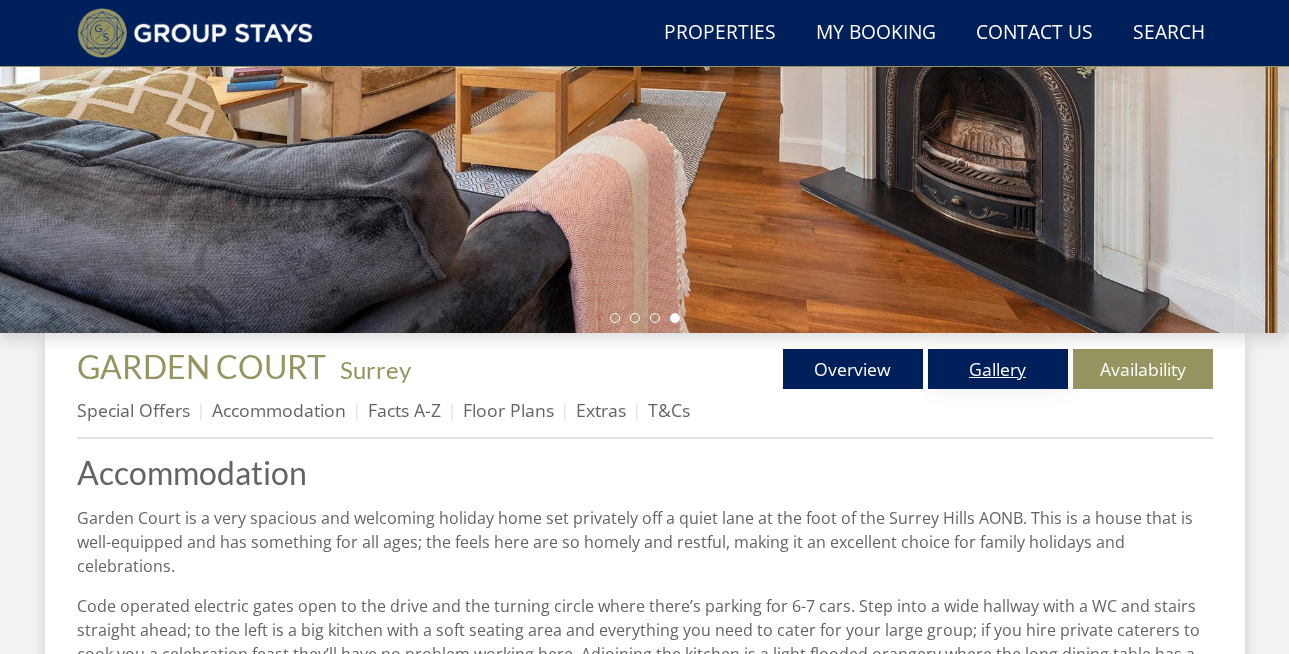 click on "Gallery" at bounding box center [998, 369] 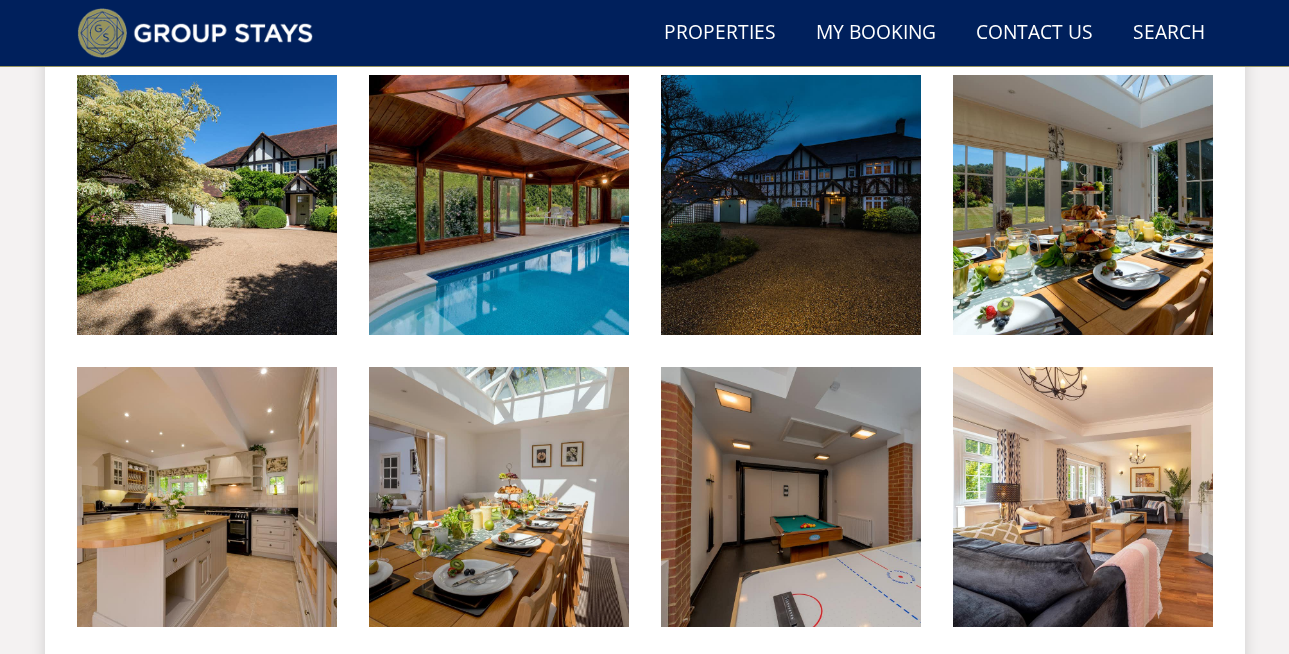 scroll, scrollTop: 867, scrollLeft: 0, axis: vertical 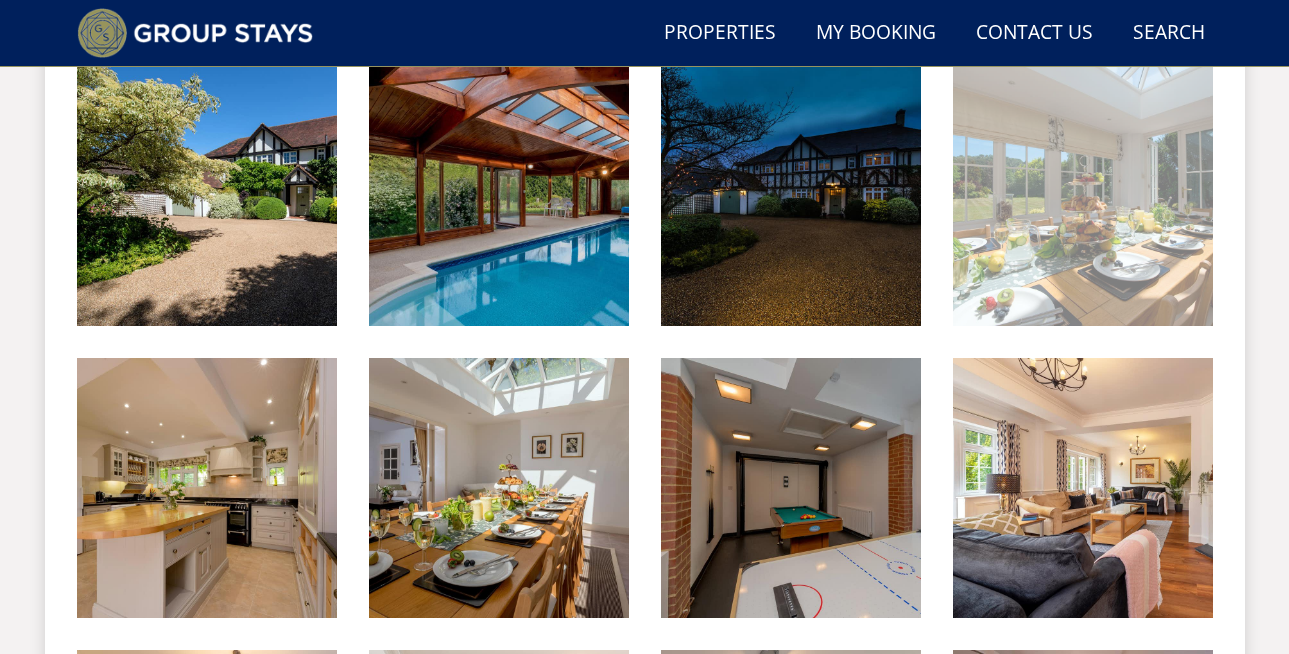 click at bounding box center [1083, 196] 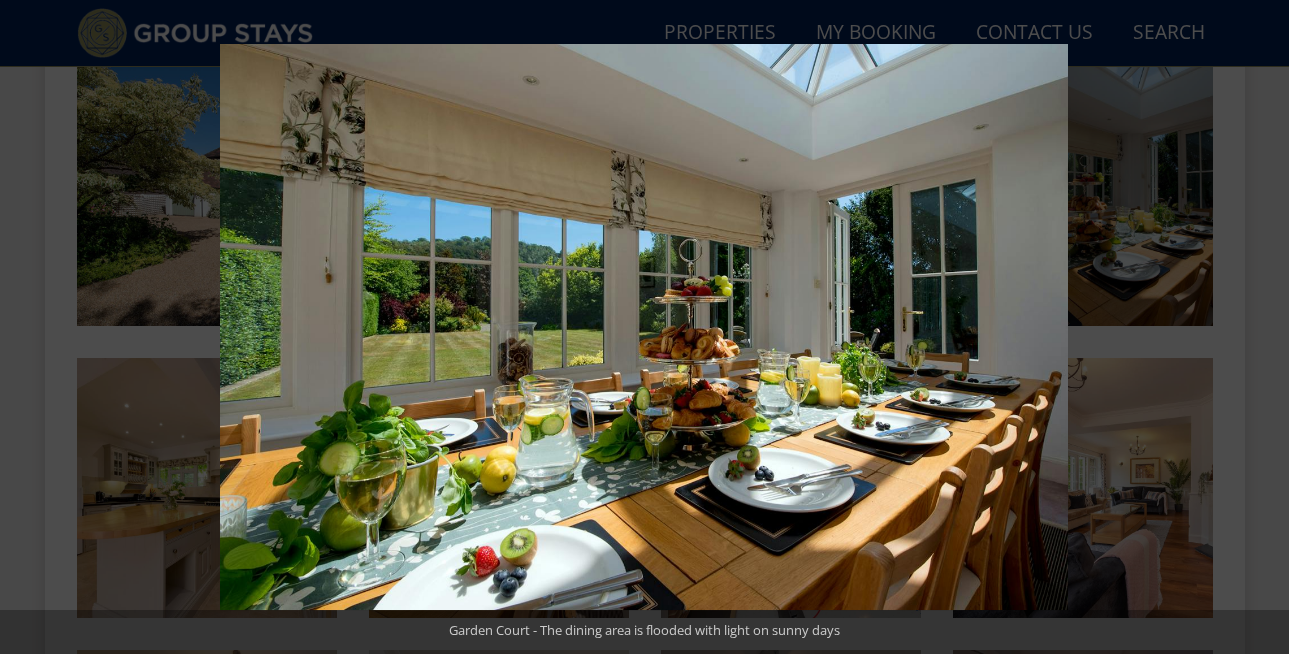 click at bounding box center [864, 371] 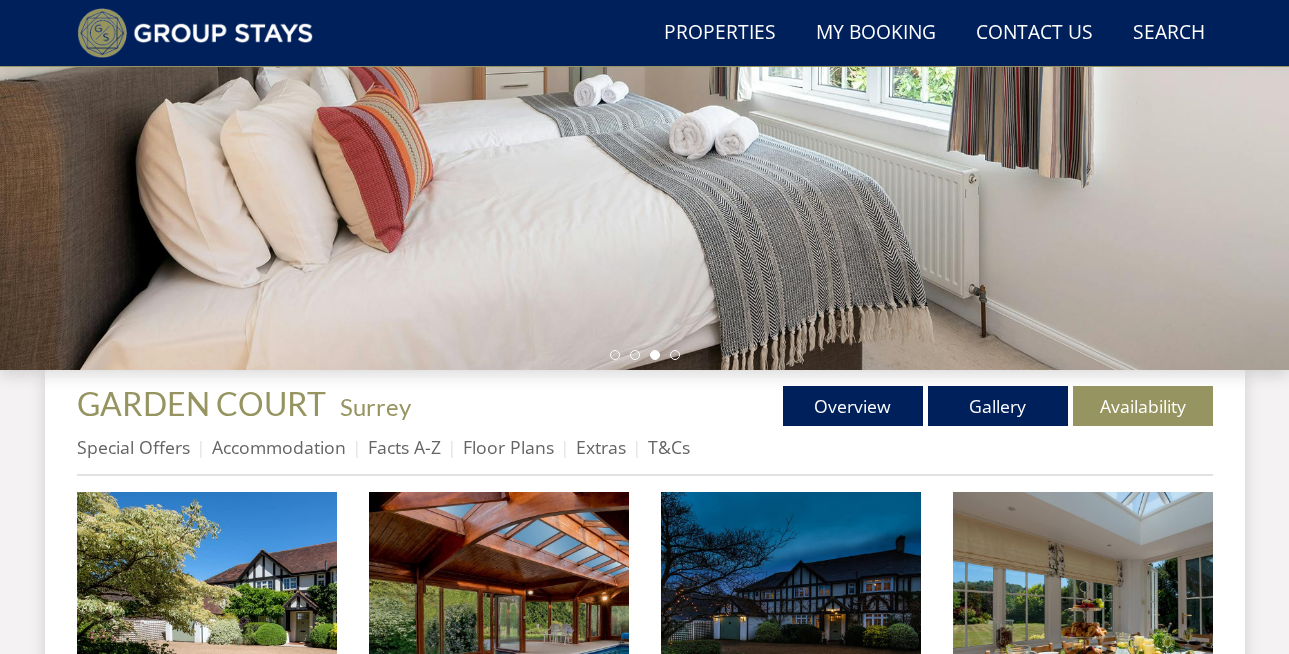scroll, scrollTop: 440, scrollLeft: 0, axis: vertical 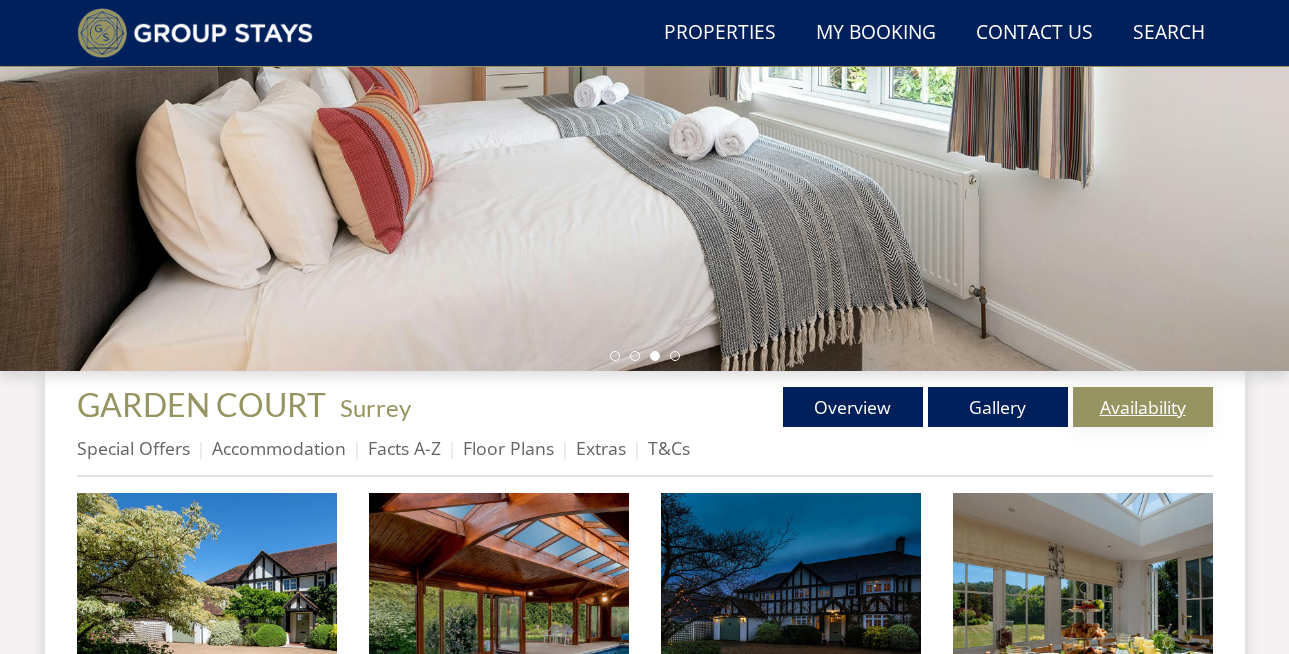 click on "Availability" at bounding box center (1143, 407) 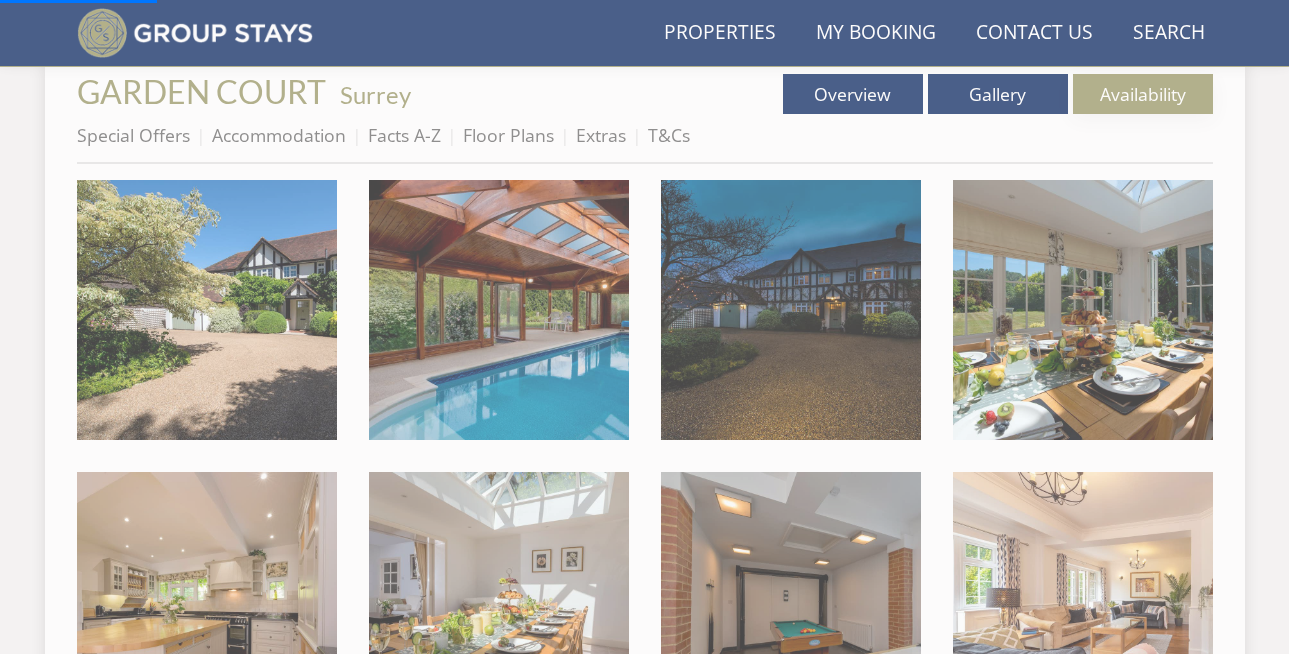 scroll, scrollTop: 756, scrollLeft: 0, axis: vertical 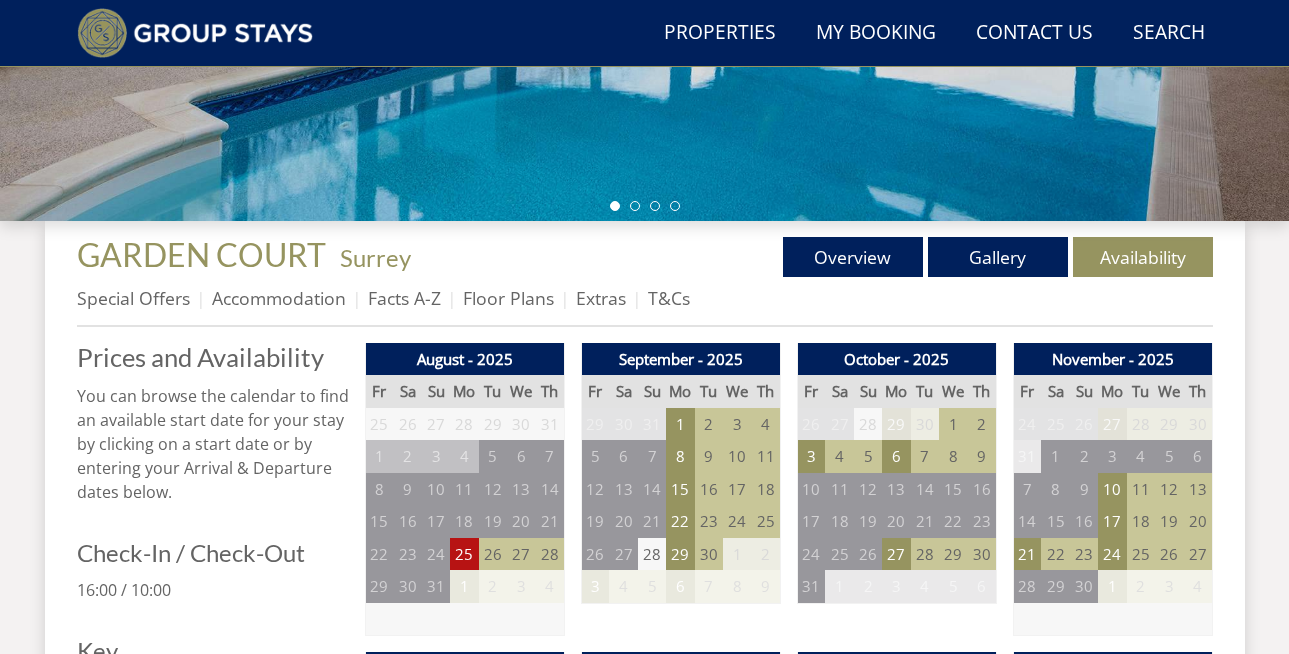 click on "Extras" at bounding box center (612, 298) 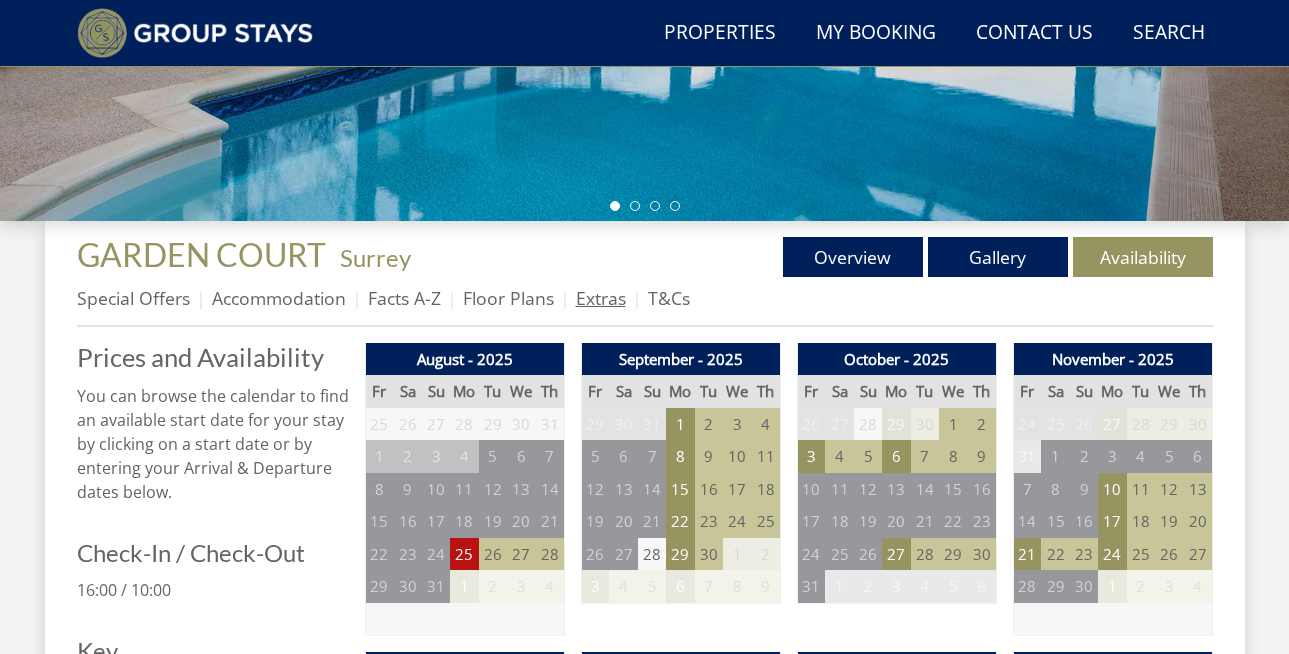 click on "Extras" at bounding box center [601, 298] 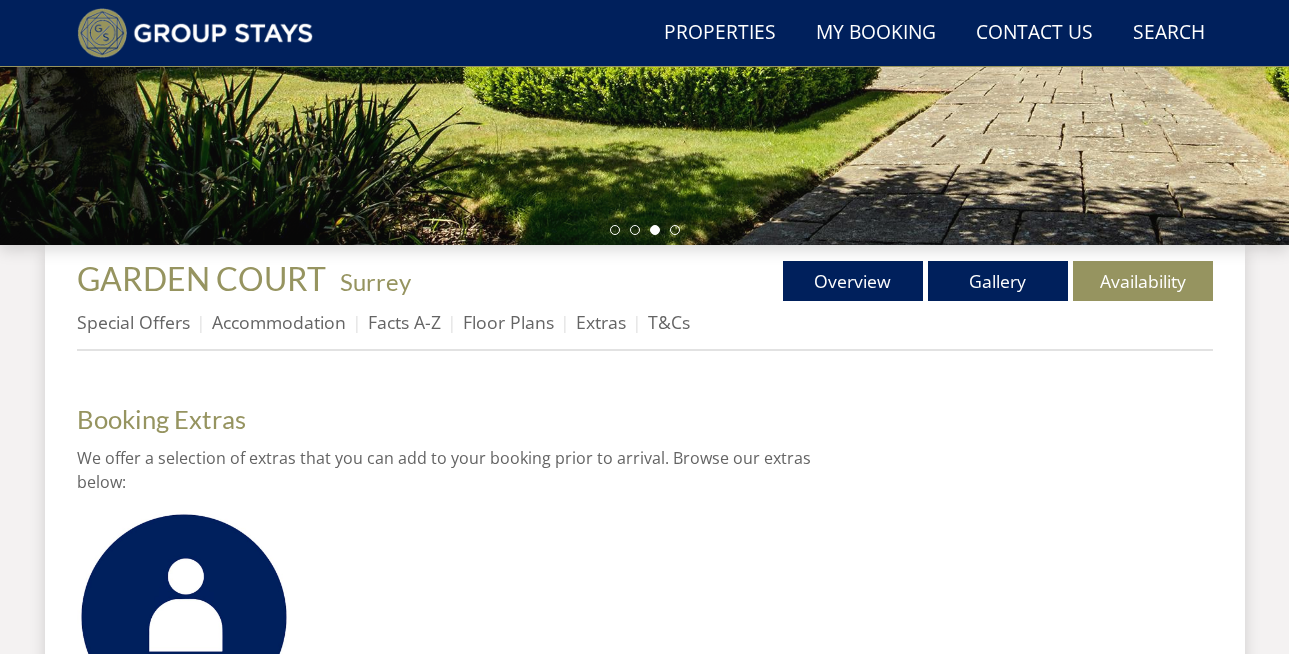 scroll, scrollTop: 563, scrollLeft: 0, axis: vertical 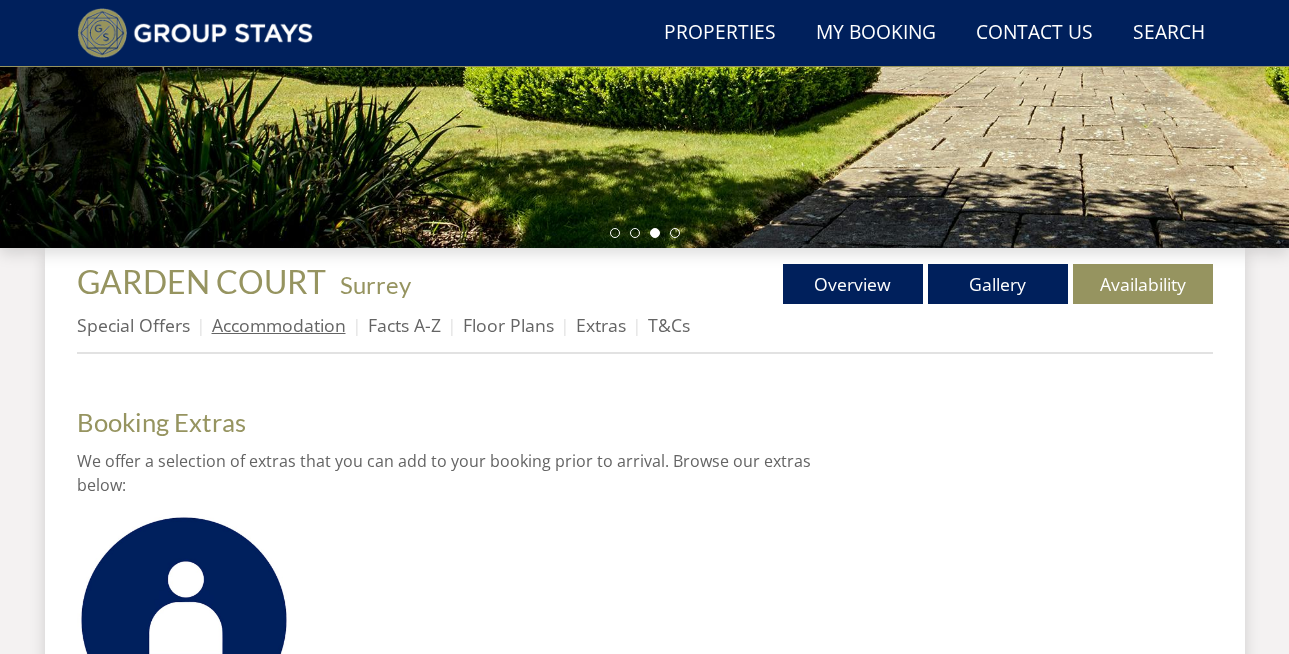 click on "Accommodation" at bounding box center (279, 325) 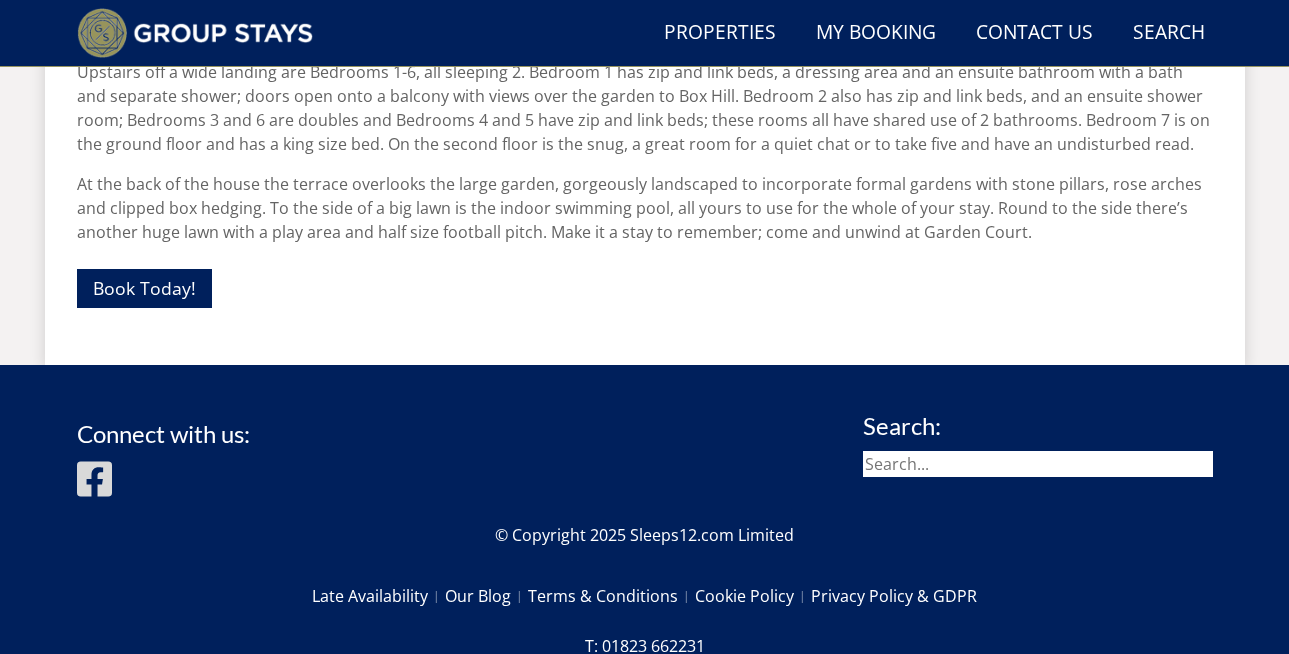 scroll, scrollTop: 1258, scrollLeft: 0, axis: vertical 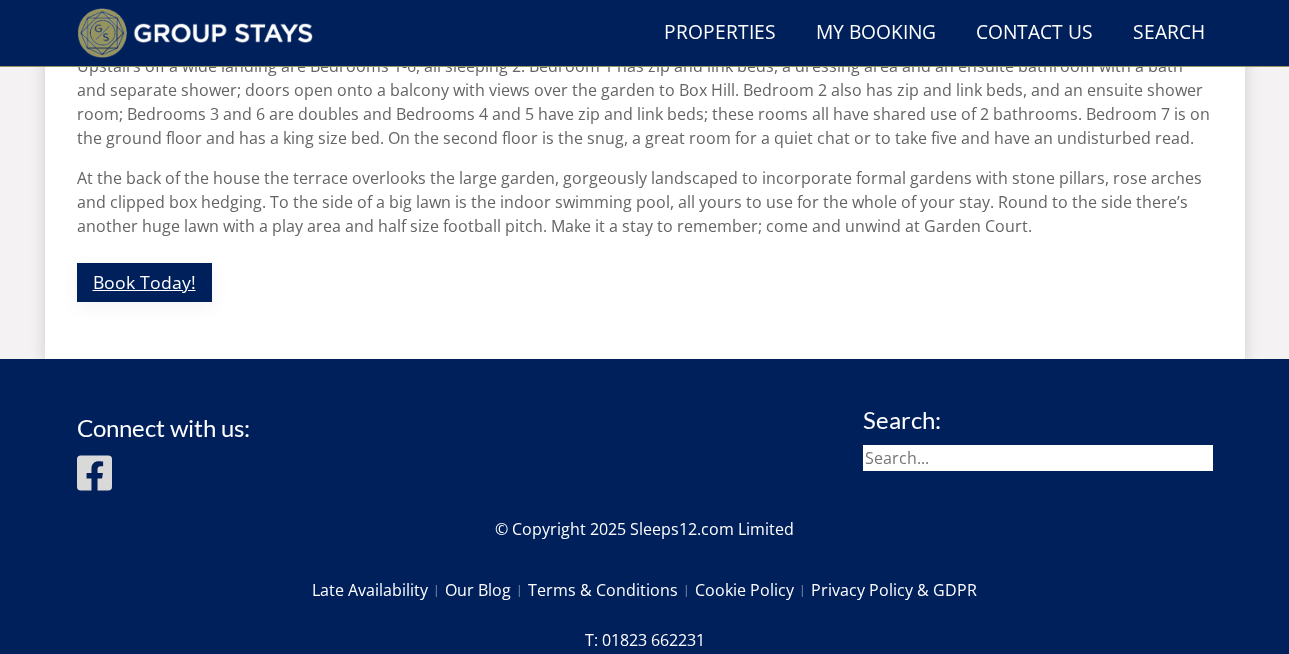 click on "Book Today!" at bounding box center [144, 282] 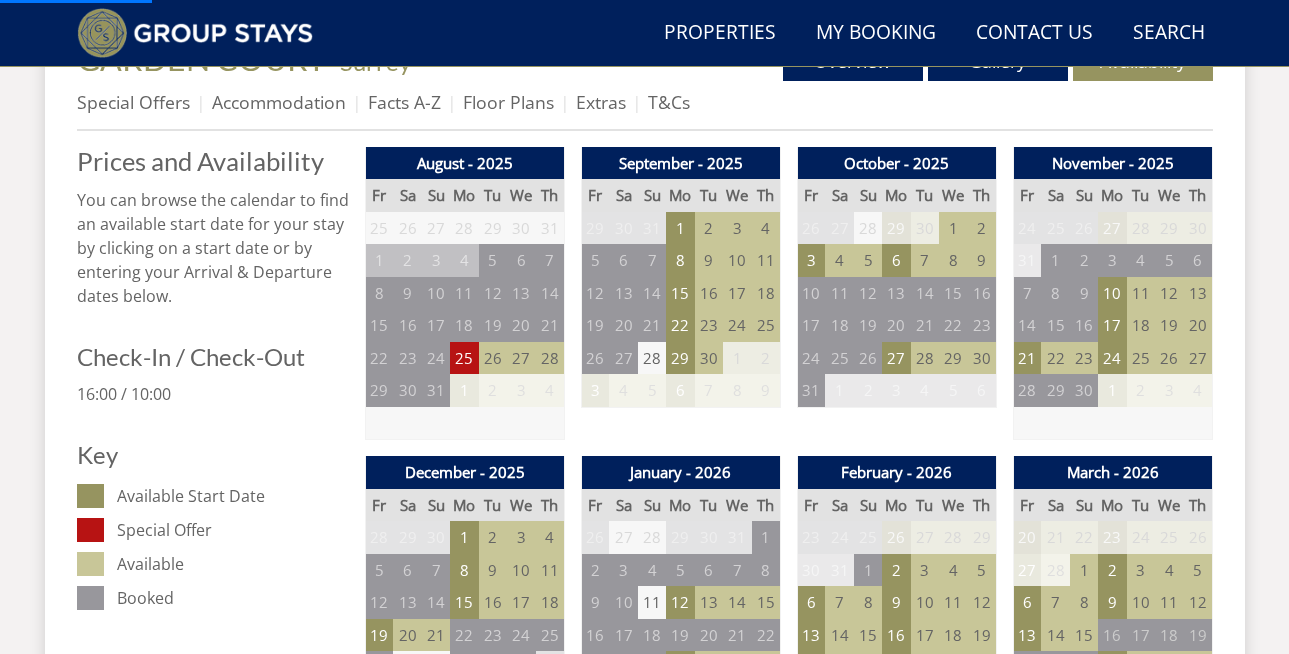 scroll, scrollTop: 800, scrollLeft: 0, axis: vertical 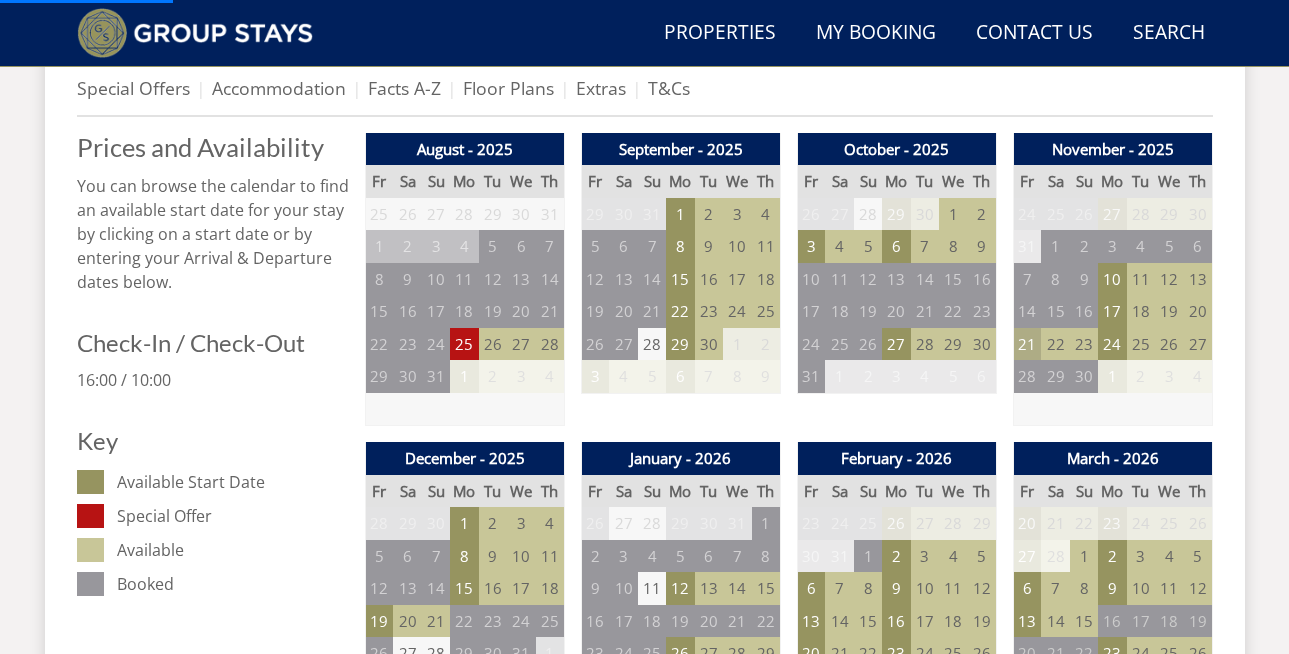 click on "21" at bounding box center (1027, 344) 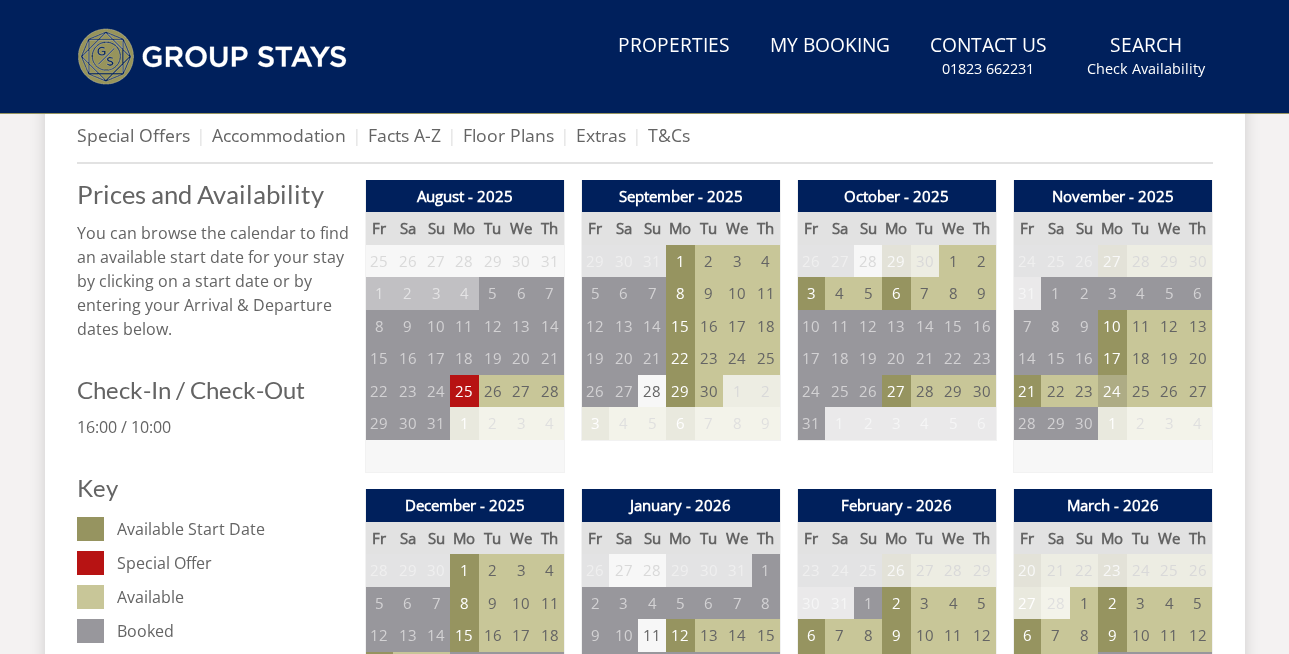 click on "24" at bounding box center [1112, 391] 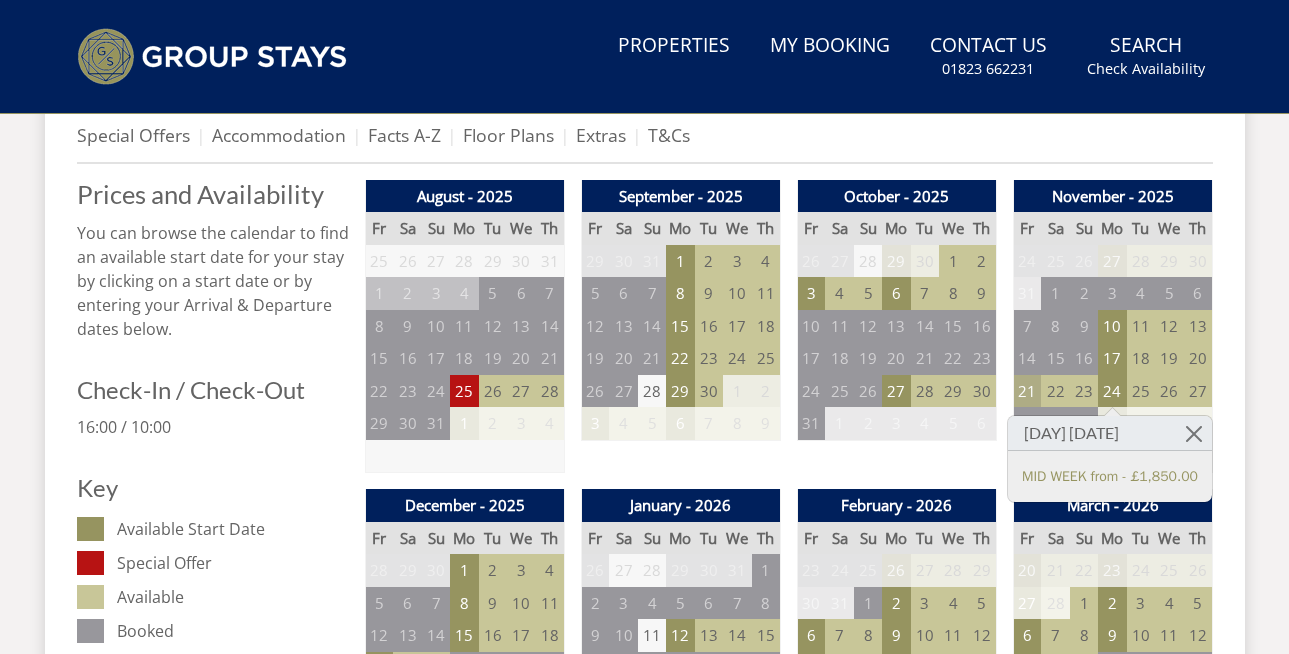 click on "21" at bounding box center (1027, 391) 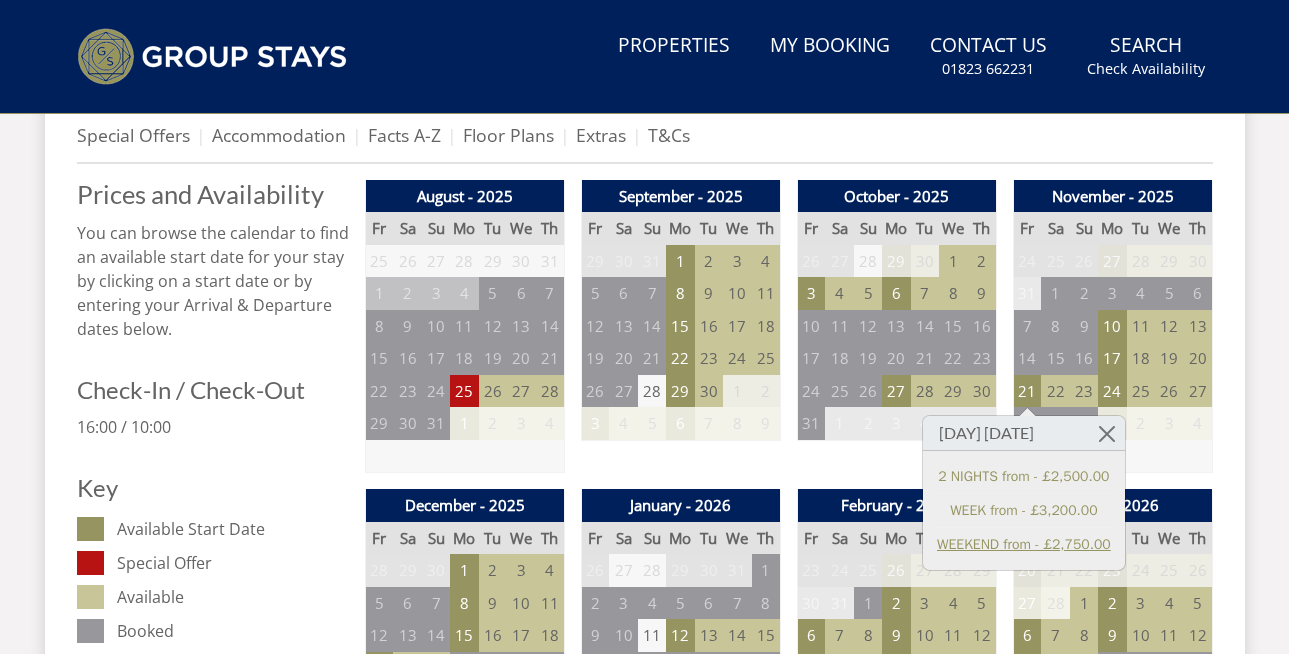 click on "WEEKEND from  - £2,750.00" at bounding box center [1024, 544] 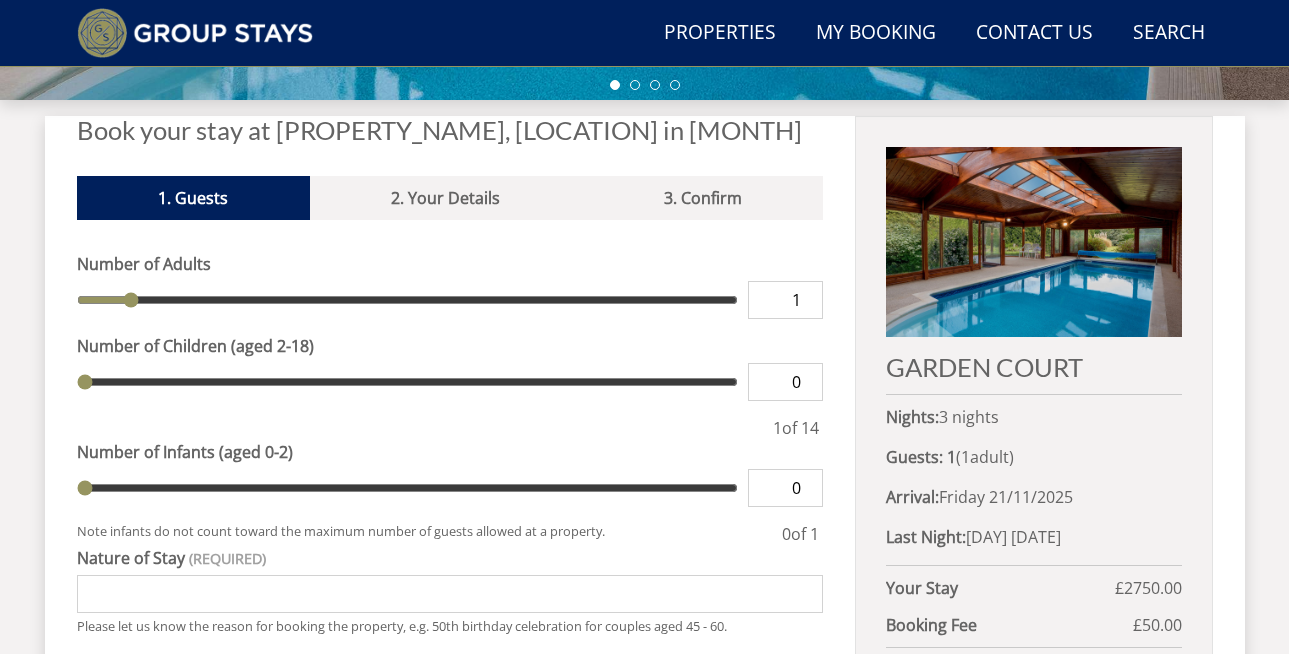 scroll, scrollTop: 723, scrollLeft: 0, axis: vertical 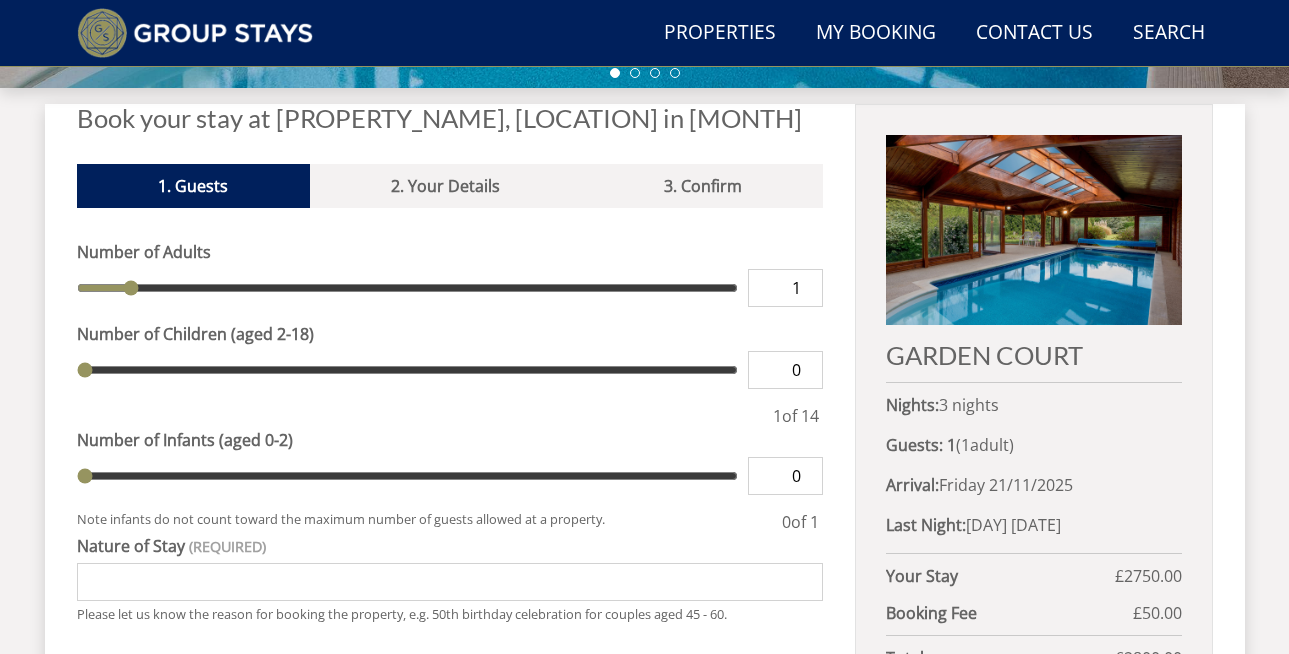 type on "2" 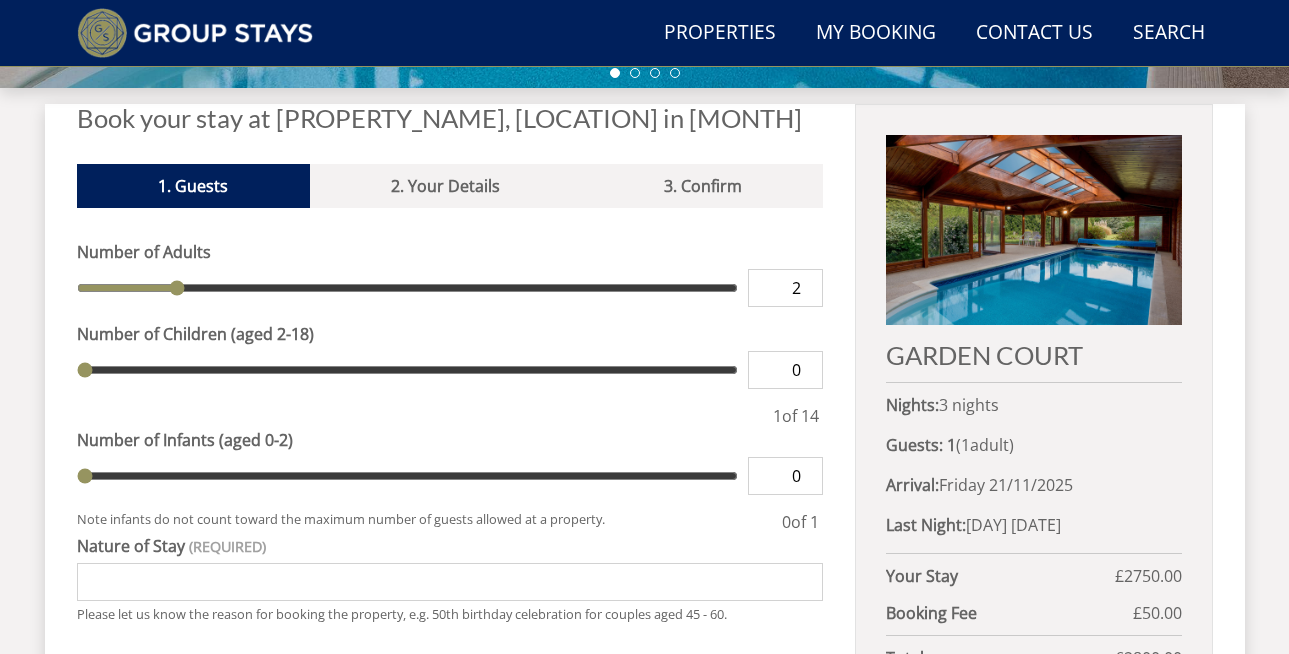 type on "3" 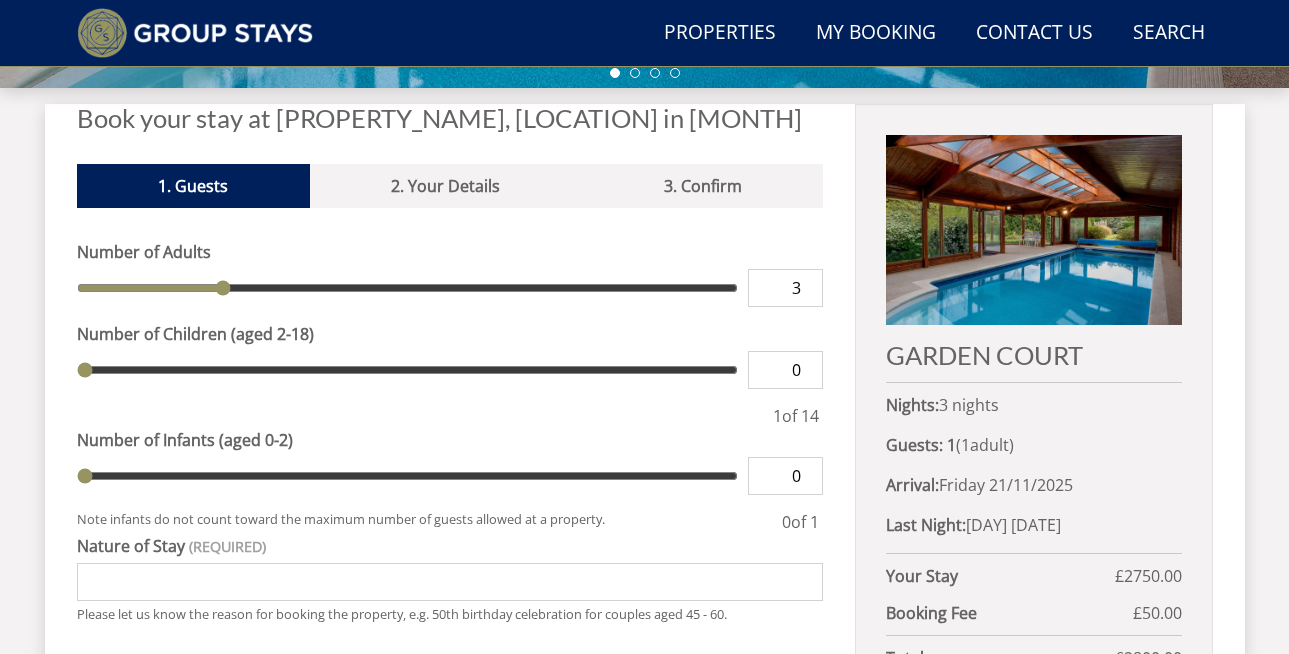 type on "4" 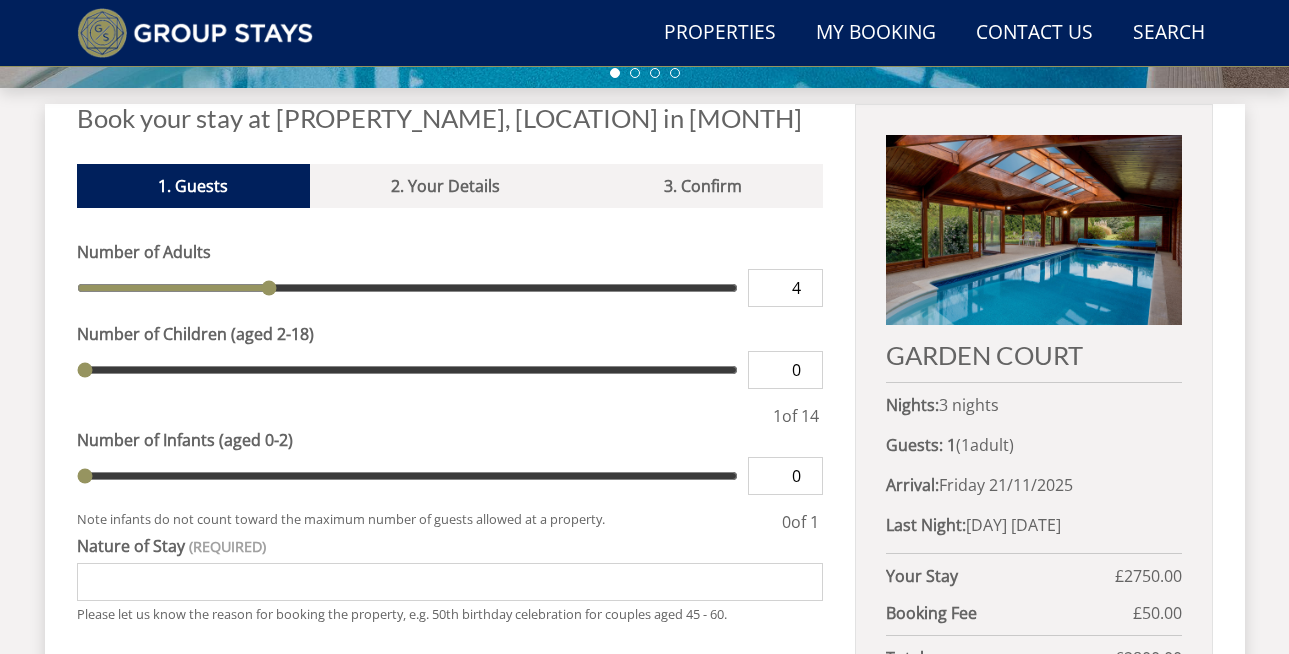 type on "5" 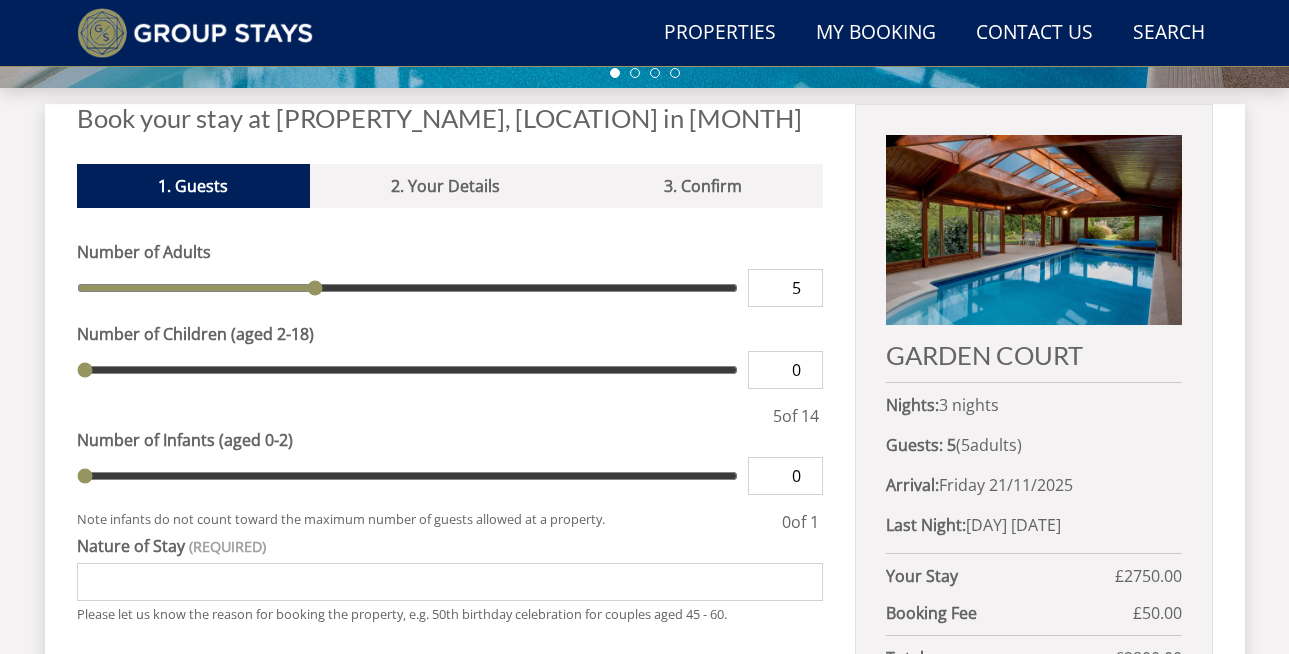 type on "6" 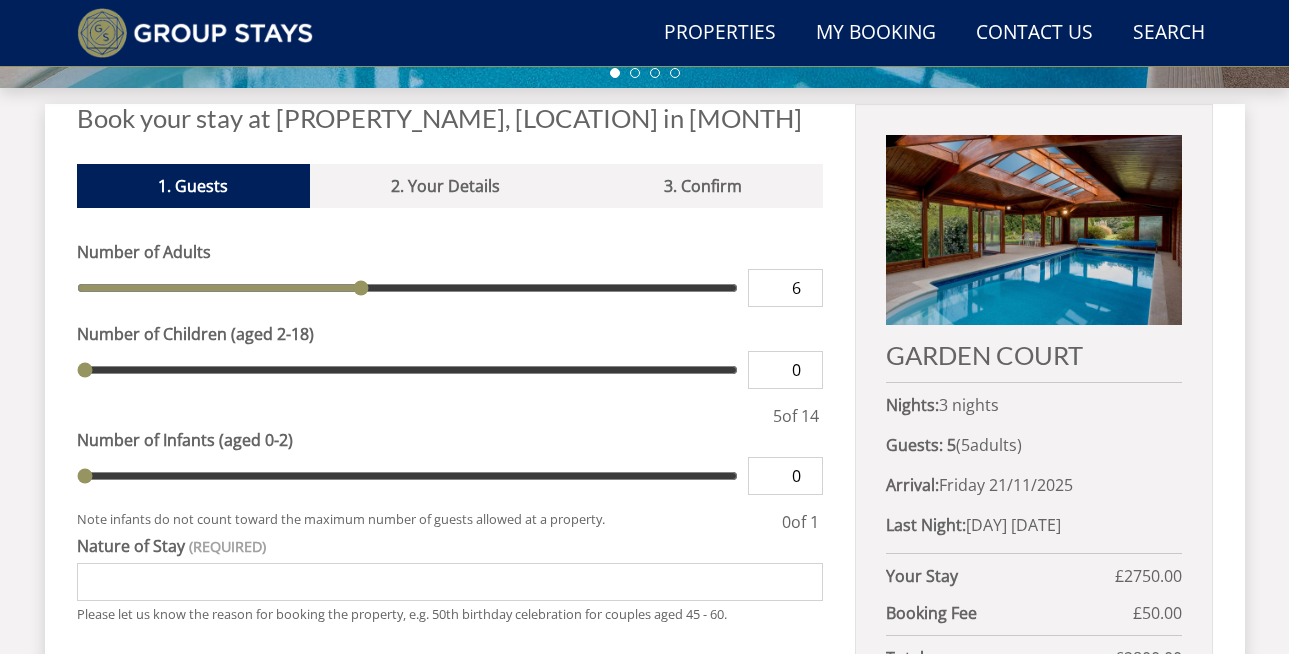 type on "7" 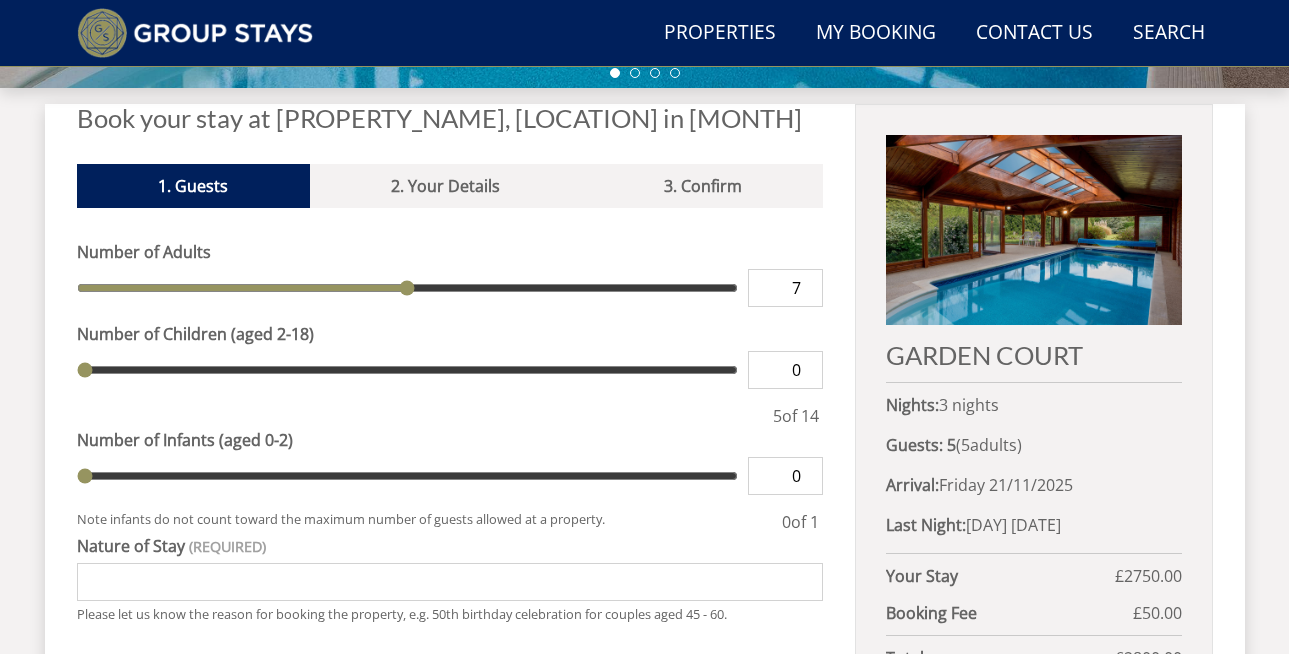 type on "8" 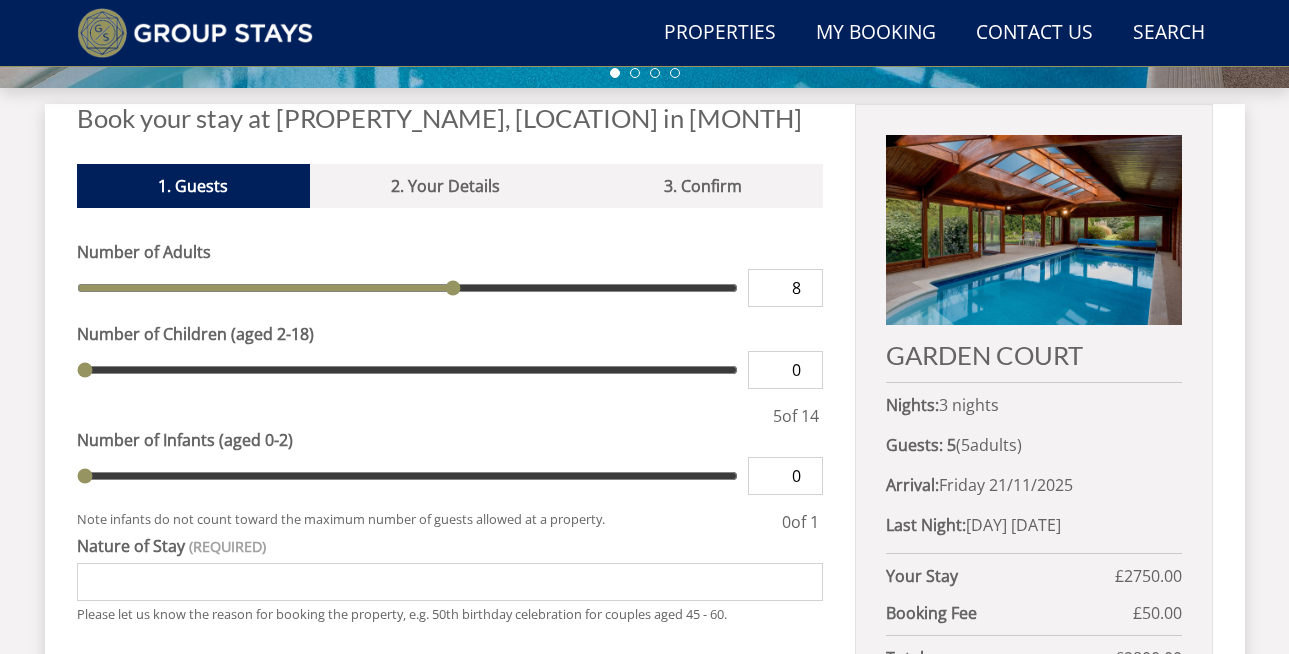 type on "9" 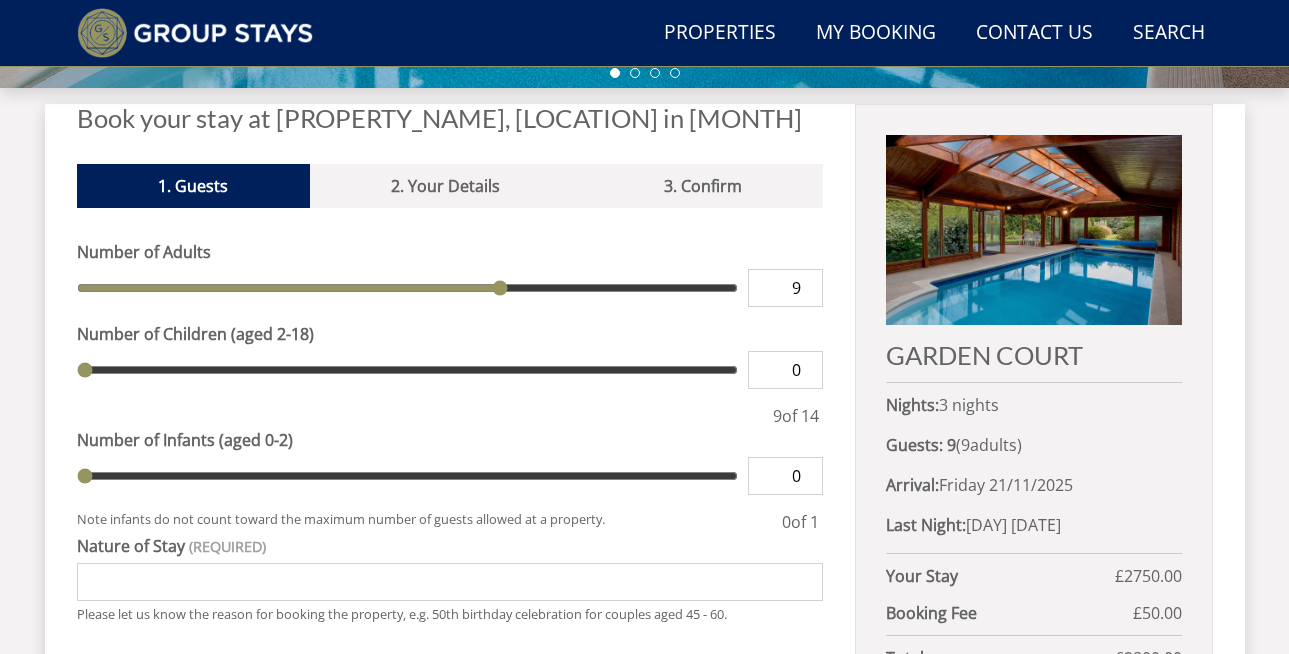 type on "10" 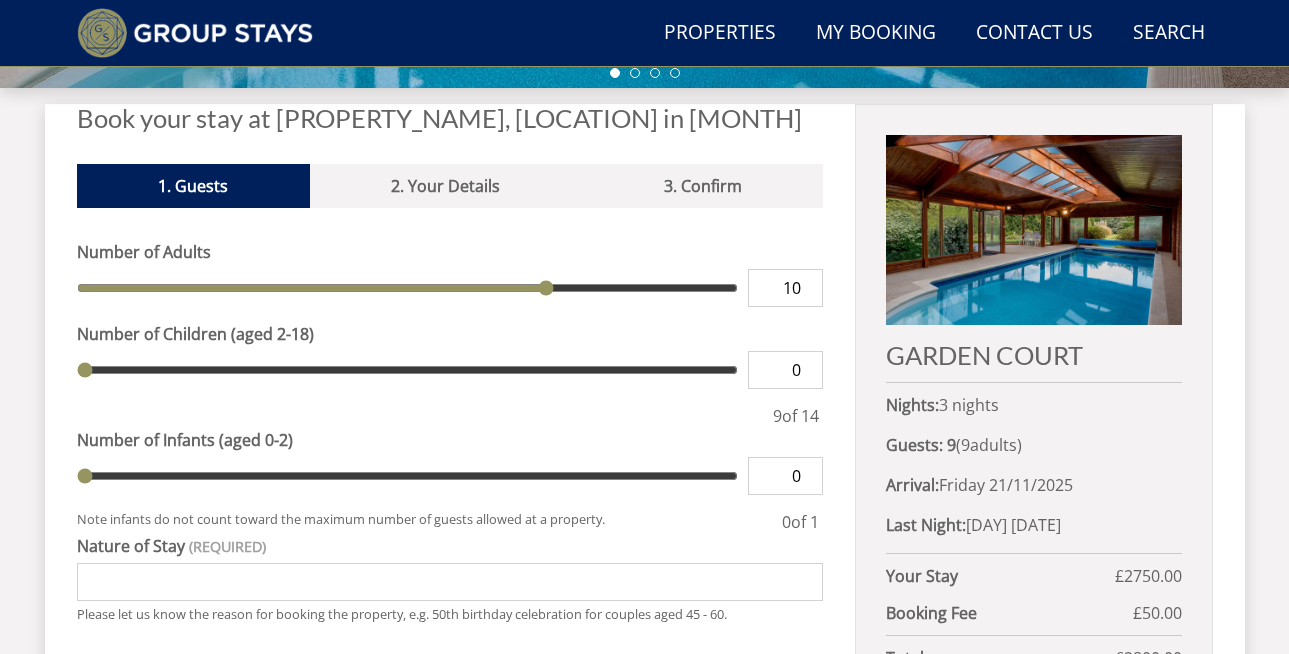 type on "11" 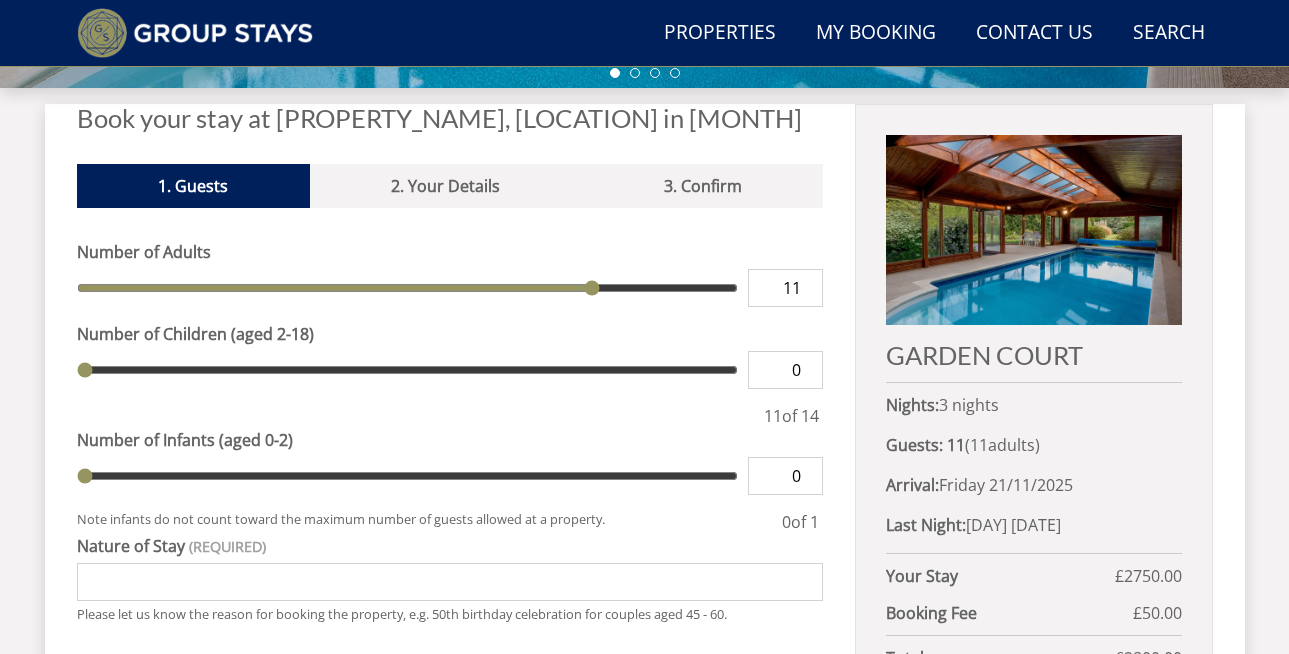 type on "12" 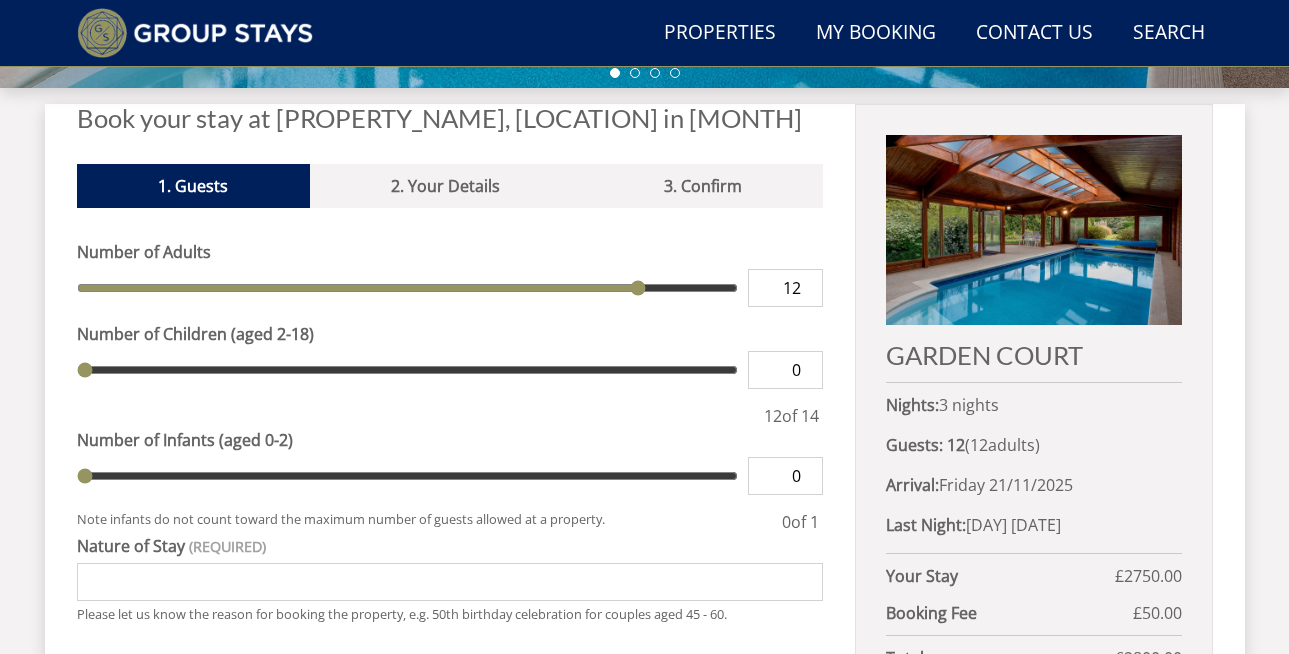 type on "13" 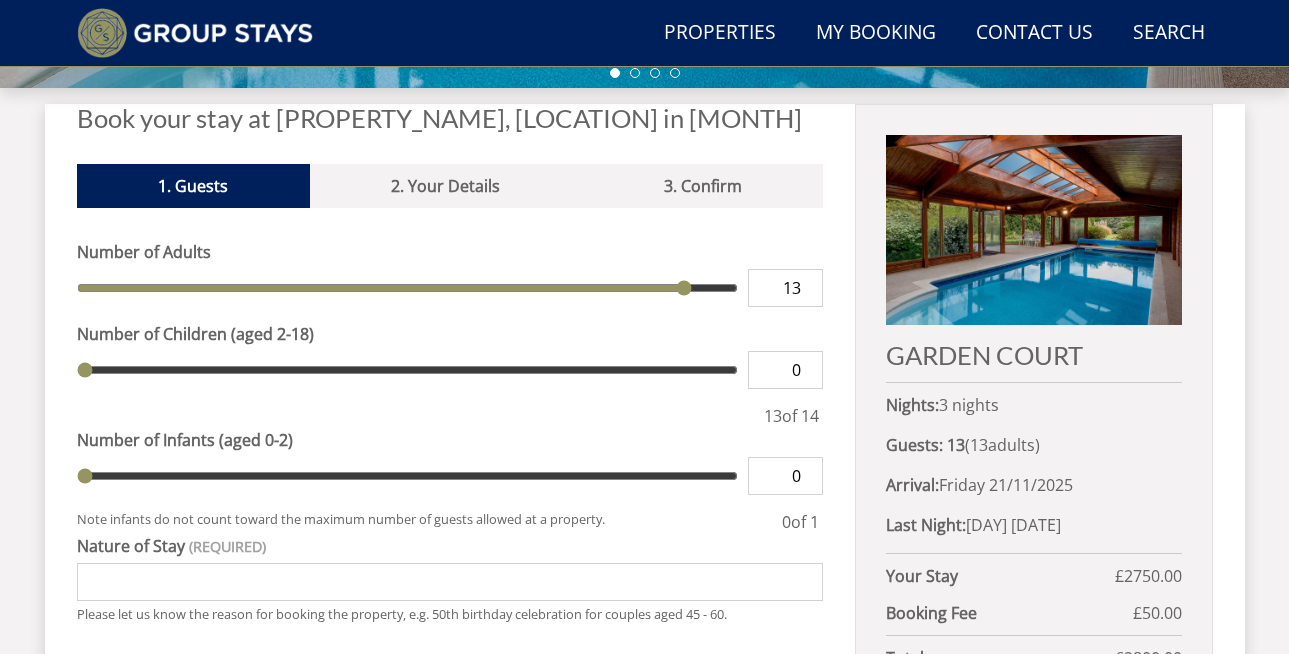 drag, startPoint x: 131, startPoint y: 286, endPoint x: 665, endPoint y: 297, distance: 534.1133 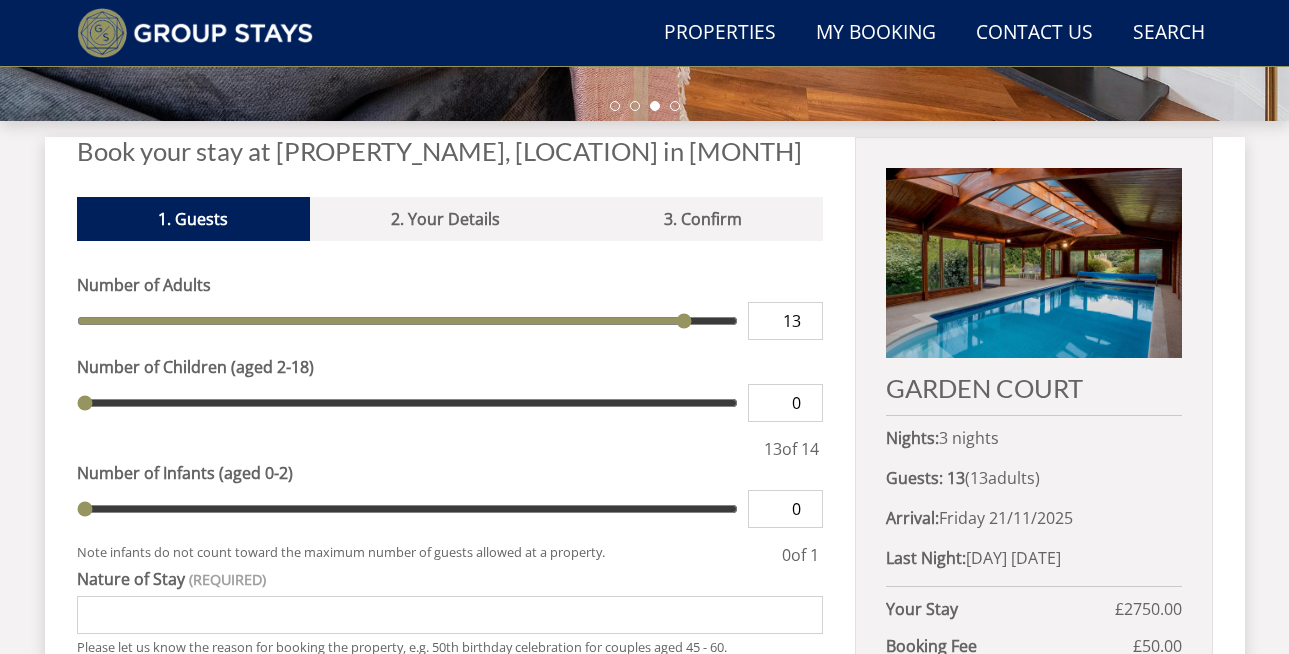 scroll, scrollTop: 696, scrollLeft: 0, axis: vertical 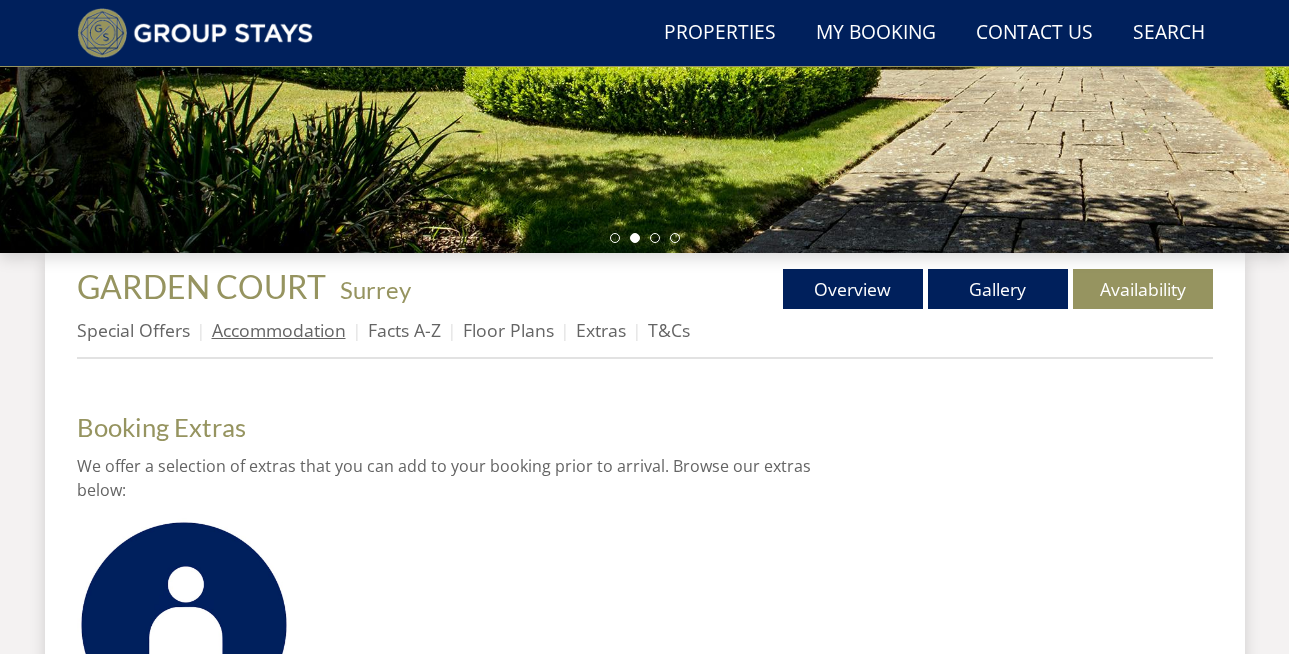 click on "Accommodation" at bounding box center (279, 330) 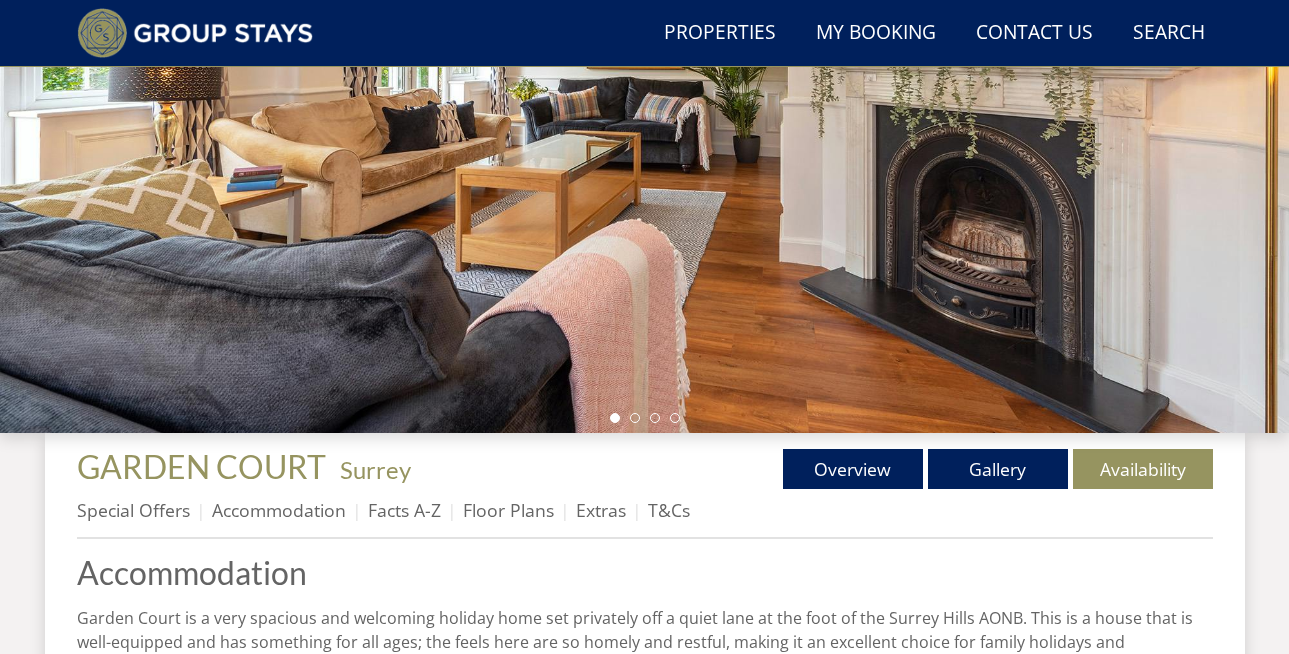 scroll, scrollTop: 351, scrollLeft: 0, axis: vertical 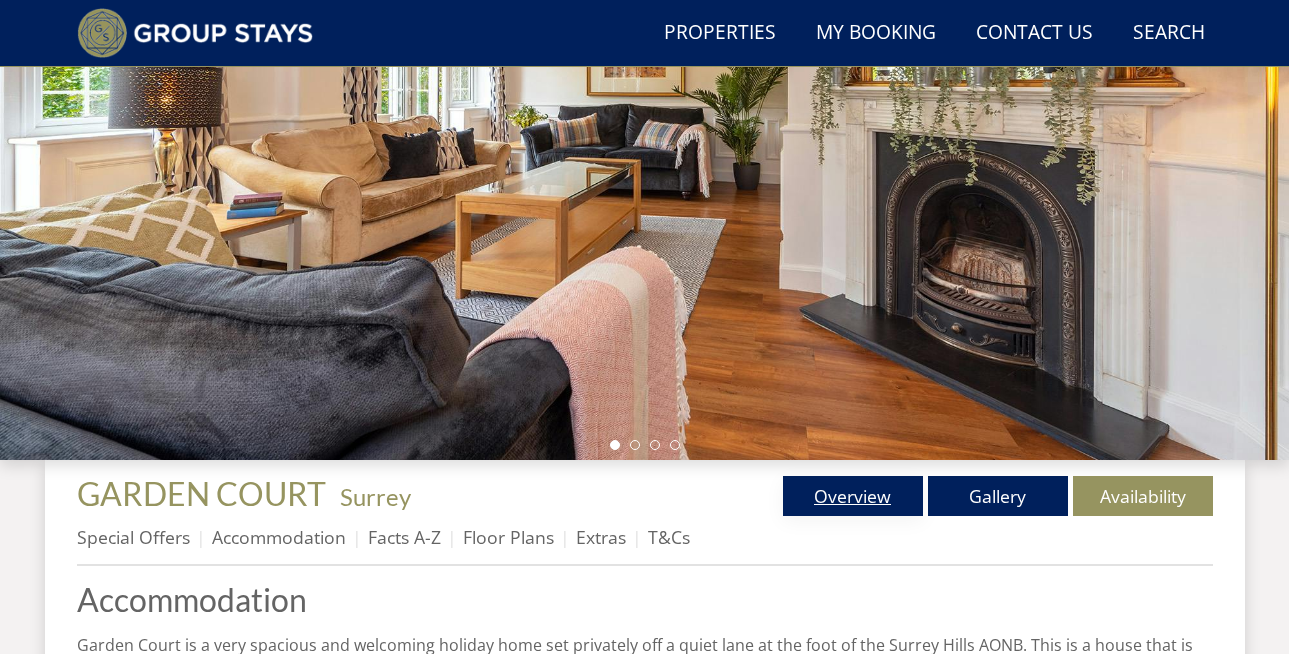 click on "Overview" at bounding box center (853, 496) 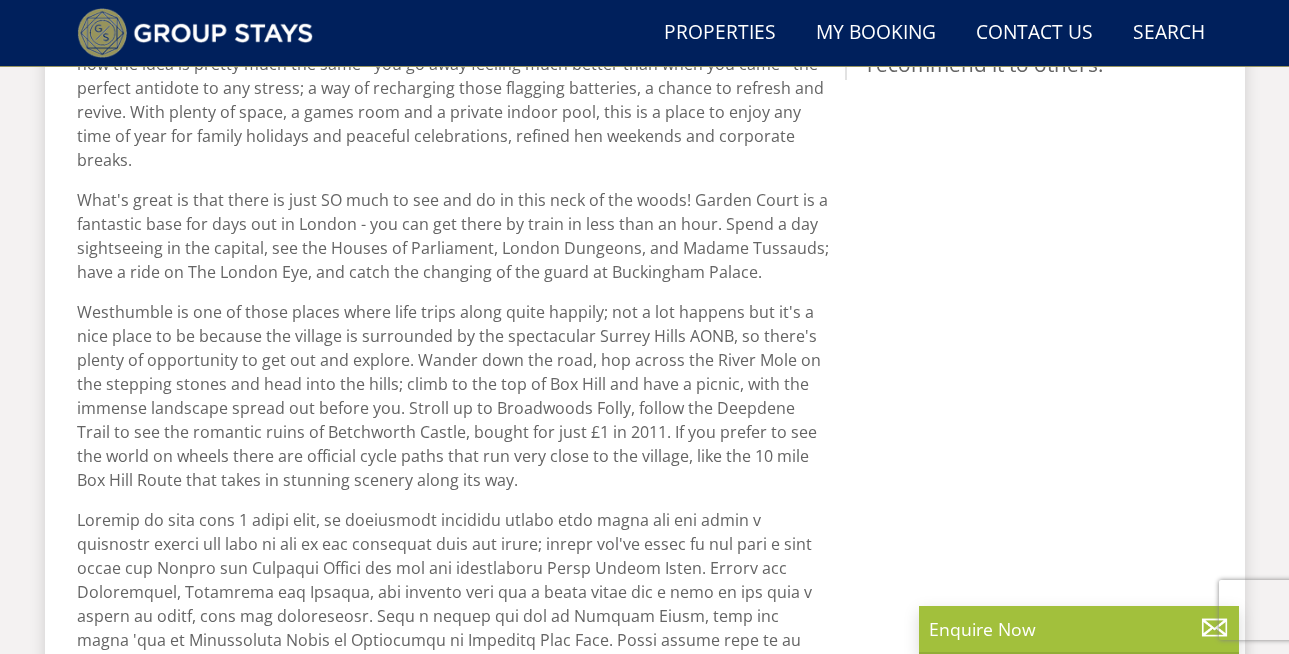 scroll, scrollTop: 1067, scrollLeft: 0, axis: vertical 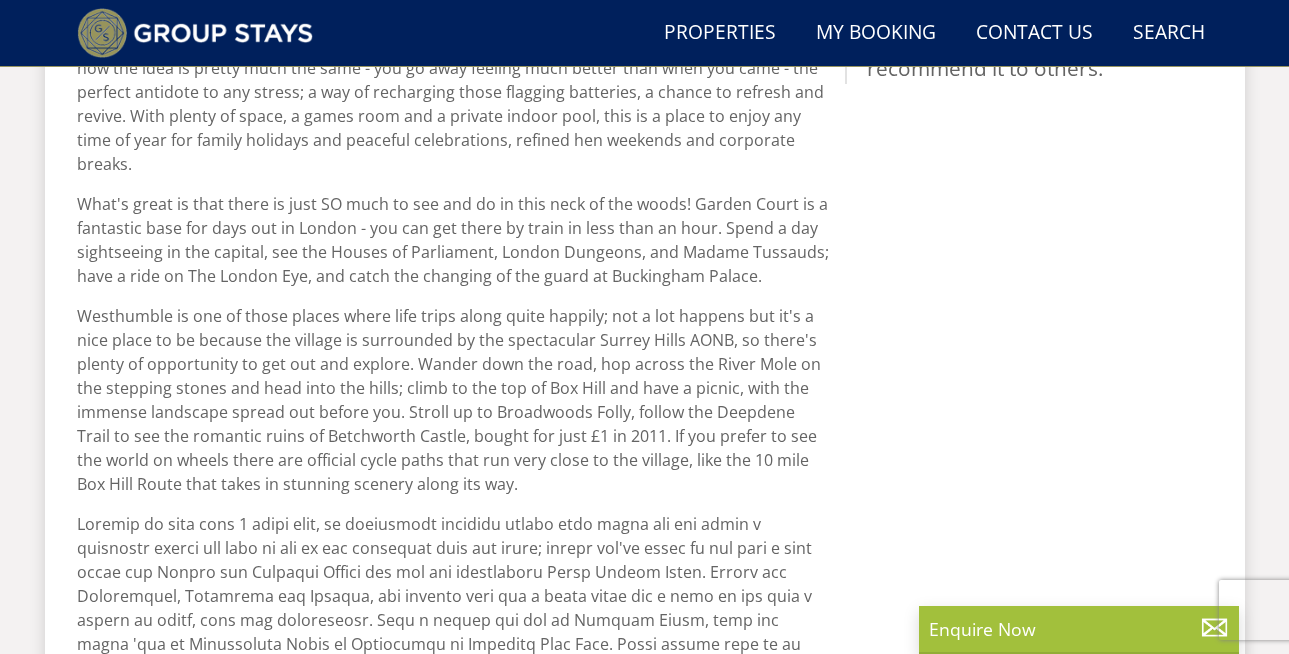 click on "Westhumble is one of those places where life trips along quite happily; not a lot happens but it's a nice place to be because the village is surrounded by the spectacular Surrey Hills AONB, so there's plenty of opportunity to get out and explore. Wander down the road, hop across the River Mole on the stepping stones and head into the hills; climb to the top of Box Hill and have a picnic, with the immense landscape spread out before you. Stroll up to Broadwoods Folly, follow the Deepdene Trail to see the romantic ruins of Betchworth Castle, bought for just £1 in 2011. If you prefer to see the world on wheels there are official cycle paths that run very close to the village, like the 10 mile Box Hill Route that takes in stunning scenery along its way." at bounding box center [453, 400] 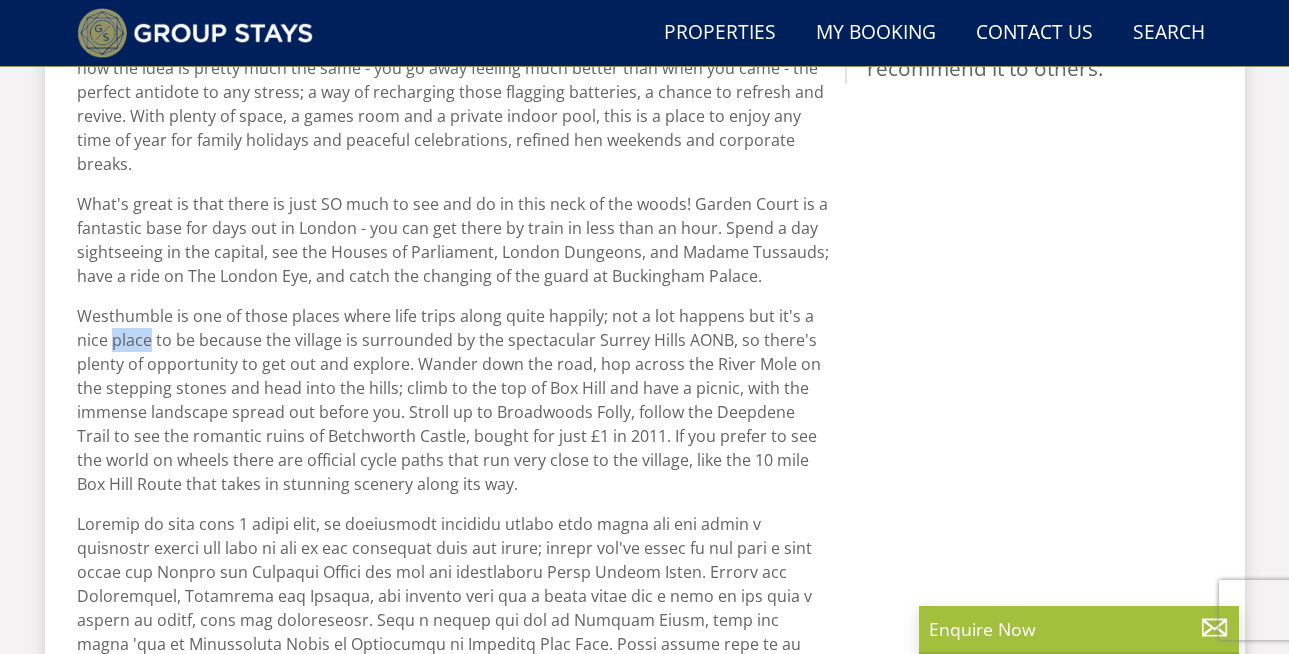 click on "Westhumble is one of those places where life trips along quite happily; not a lot happens but it's a nice place to be because the village is surrounded by the spectacular Surrey Hills AONB, so there's plenty of opportunity to get out and explore. Wander down the road, hop across the River Mole on the stepping stones and head into the hills; climb to the top of Box Hill and have a picnic, with the immense landscape spread out before you. Stroll up to Broadwoods Folly, follow the Deepdene Trail to see the romantic ruins of Betchworth Castle, bought for just £1 in 2011. If you prefer to see the world on wheels there are official cycle paths that run very close to the village, like the 10 mile Box Hill Route that takes in stunning scenery along its way." at bounding box center [453, 400] 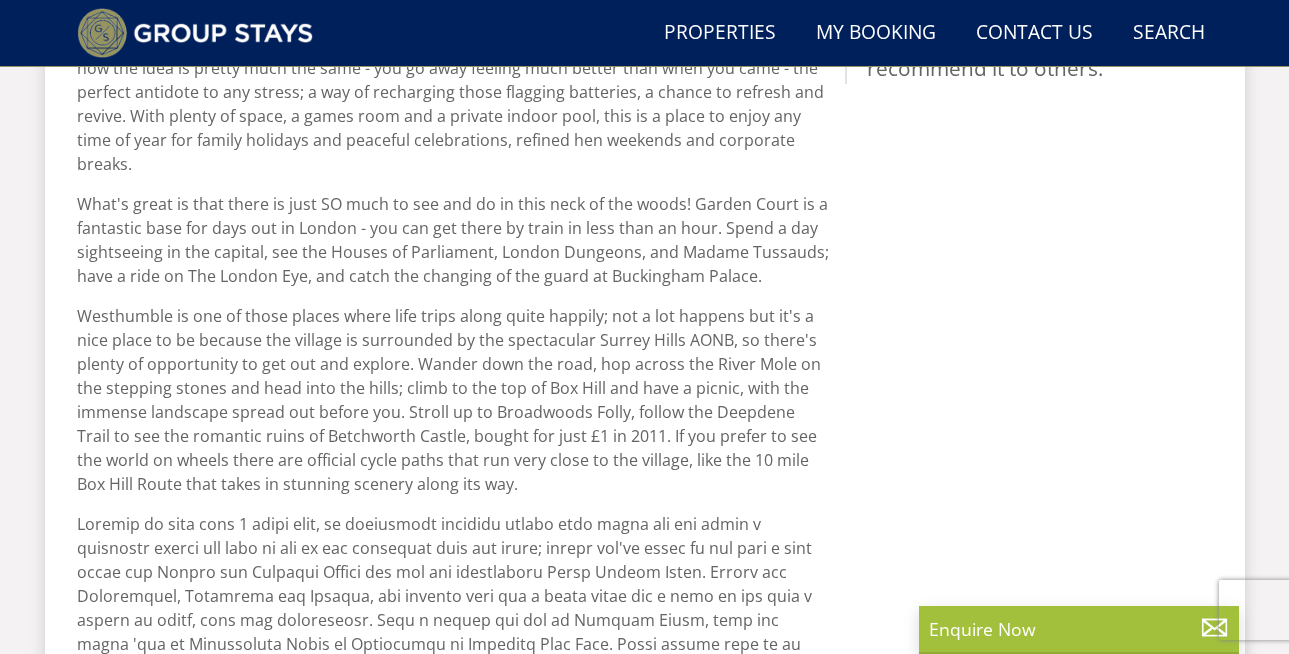 click on "Westhumble is one of those places where life trips along quite happily; not a lot happens but it's a nice place to be because the village is surrounded by the spectacular Surrey Hills AONB, so there's plenty of opportunity to get out and explore. Wander down the road, hop across the River Mole on the stepping stones and head into the hills; climb to the top of Box Hill and have a picnic, with the immense landscape spread out before you. Stroll up to Broadwoods Folly, follow the Deepdene Trail to see the romantic ruins of Betchworth Castle, bought for just £1 in 2011. If you prefer to see the world on wheels there are official cycle paths that run very close to the village, like the 10 mile Box Hill Route that takes in stunning scenery along its way." at bounding box center (453, 400) 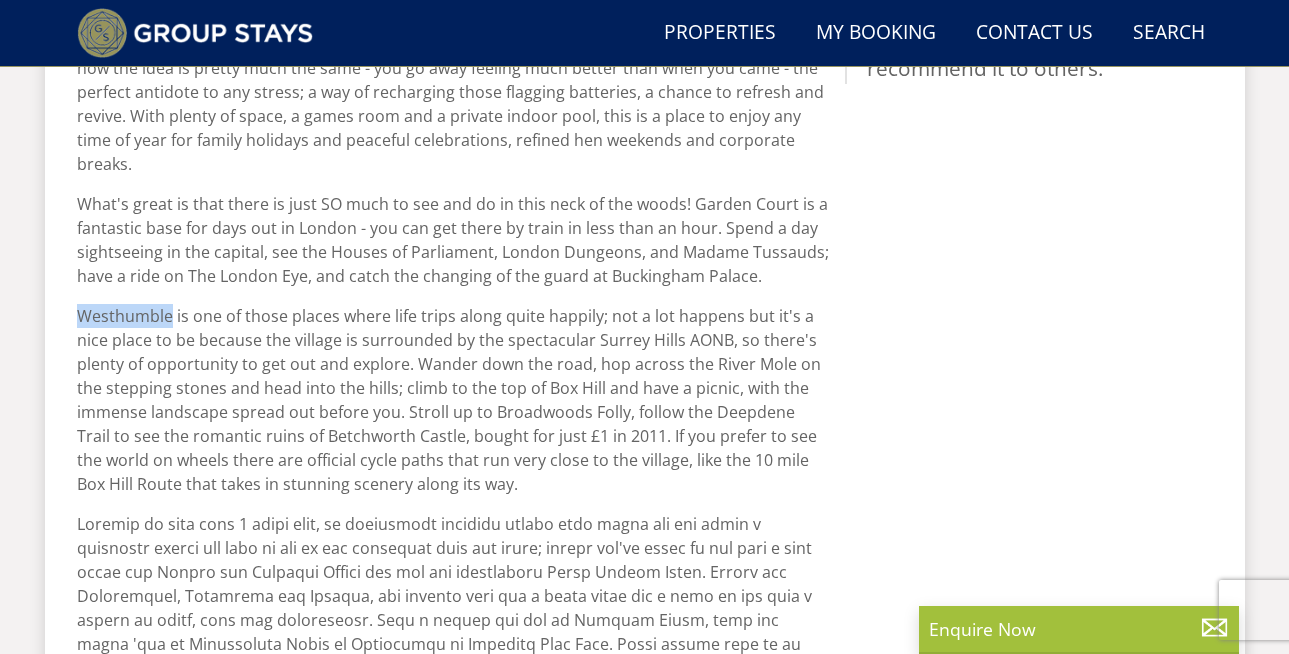 click on "Westhumble is one of those places where life trips along quite happily; not a lot happens but it's a nice place to be because the village is surrounded by the spectacular Surrey Hills AONB, so there's plenty of opportunity to get out and explore. Wander down the road, hop across the River Mole on the stepping stones and head into the hills; climb to the top of Box Hill and have a picnic, with the immense landscape spread out before you. Stroll up to Broadwoods Folly, follow the Deepdene Trail to see the romantic ruins of Betchworth Castle, bought for just £1 in 2011. If you prefer to see the world on wheels there are official cycle paths that run very close to the village, like the 10 mile Box Hill Route that takes in stunning scenery along its way." at bounding box center [453, 400] 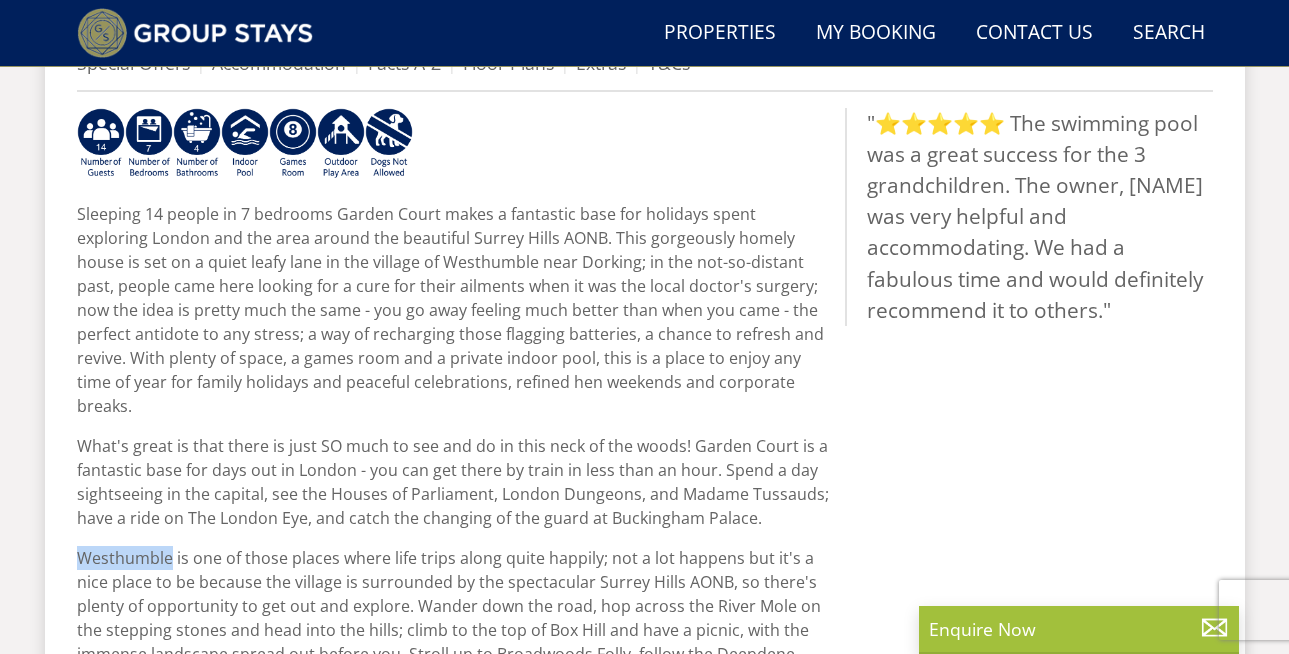 scroll, scrollTop: 831, scrollLeft: 0, axis: vertical 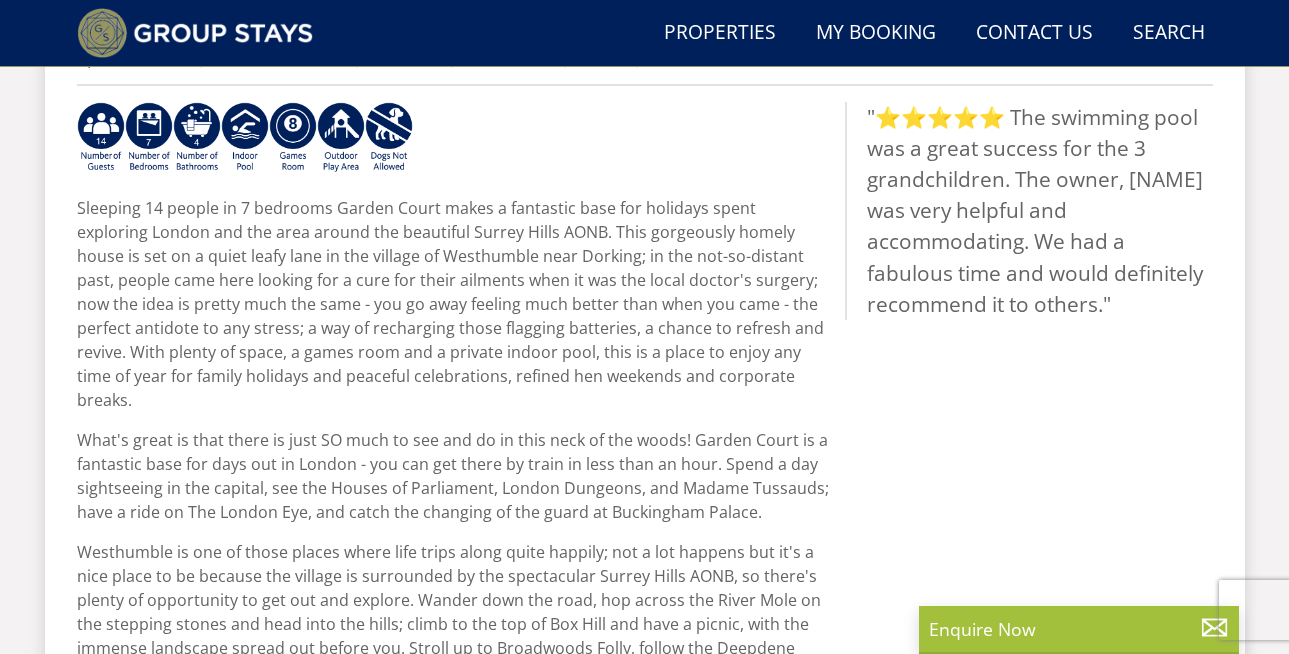 click on "Sleeping 14 people in 7 bedrooms Garden Court makes a fantastic base for holidays spent exploring London and the area around the beautiful Surrey Hills AONB. This gorgeously homely house is set on a quiet leafy lane in the village of Westhumble near Dorking; in the not-so-distant past, people came here looking for a cure for their ailments when it was the local doctor's surgery; now the idea is pretty much the same - you go away feeling much better than when you came - the perfect antidote to any stress; a way of recharging those flagging batteries, a chance to refresh and revive. With plenty of space, a games room and a private indoor pool, this is a place to enjoy any time of year for family holidays and peaceful celebrations, refined hen weekends and corporate breaks.
Check availability" at bounding box center [453, 605] 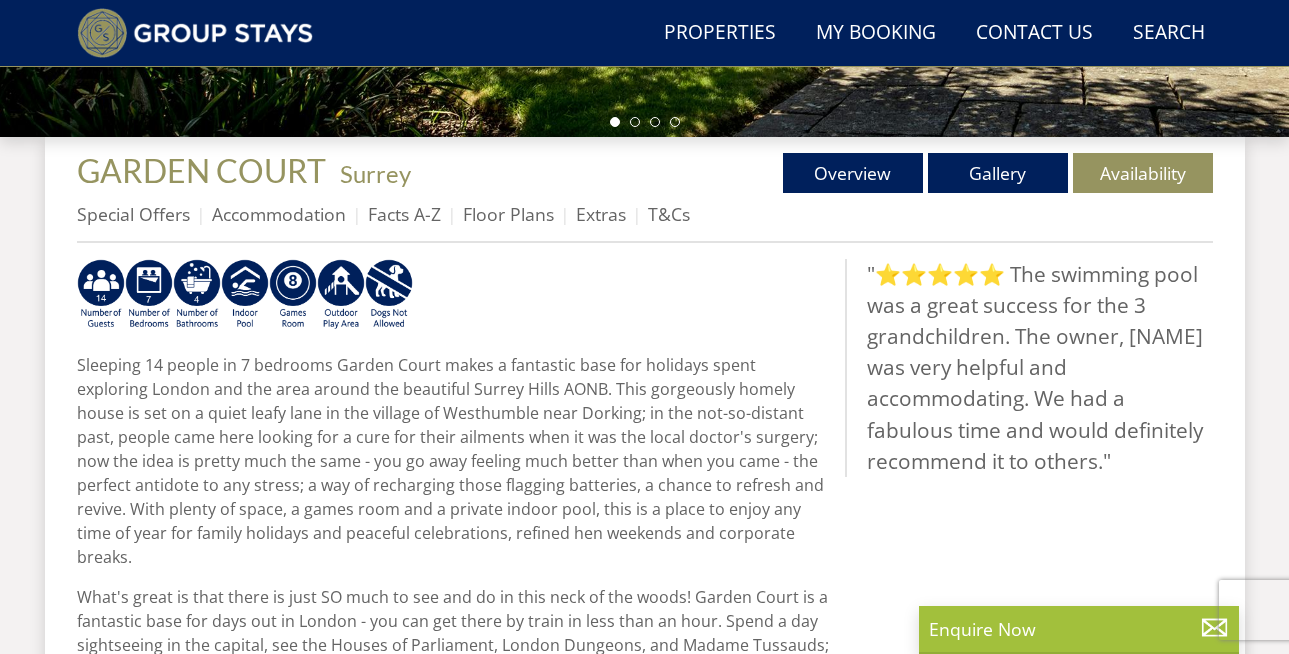 scroll, scrollTop: 665, scrollLeft: 0, axis: vertical 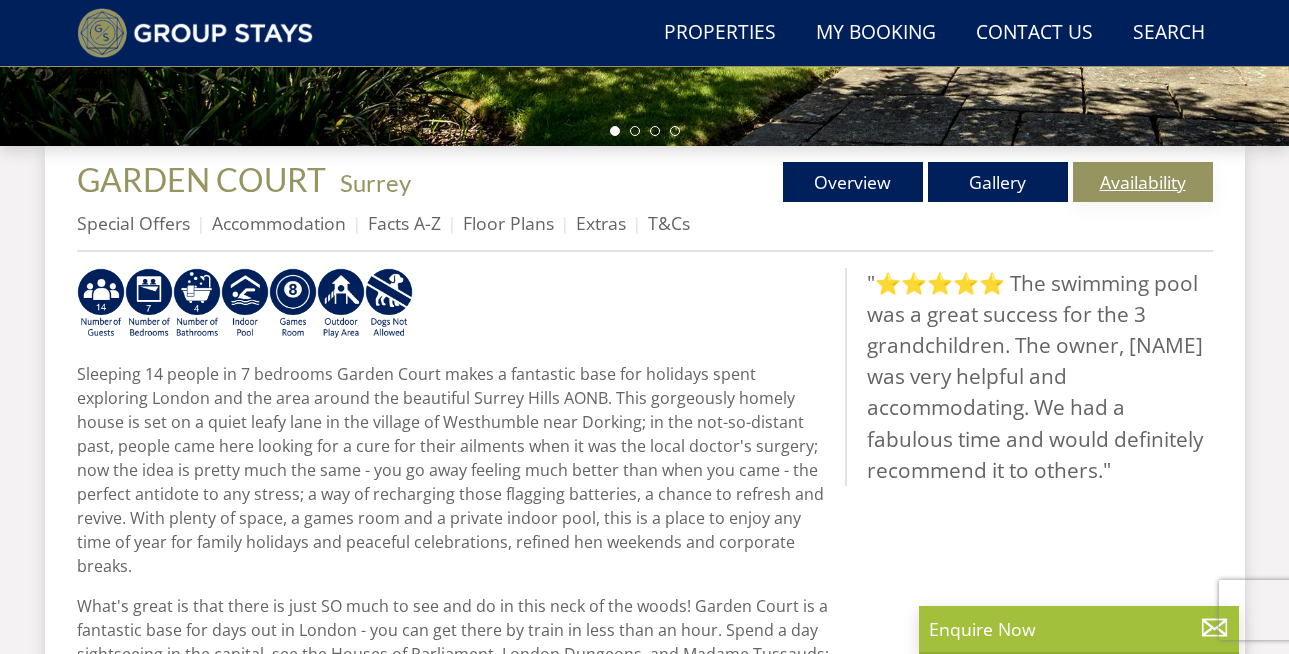 click on "Availability" at bounding box center [1143, 182] 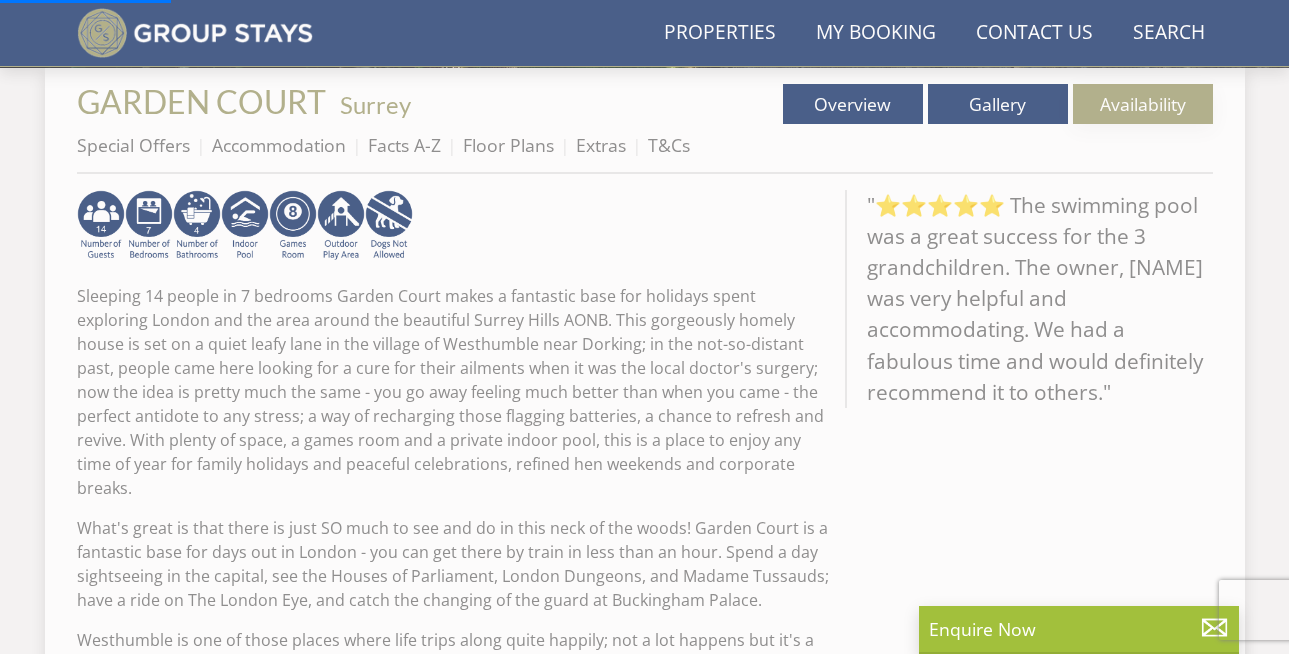 scroll, scrollTop: 760, scrollLeft: 0, axis: vertical 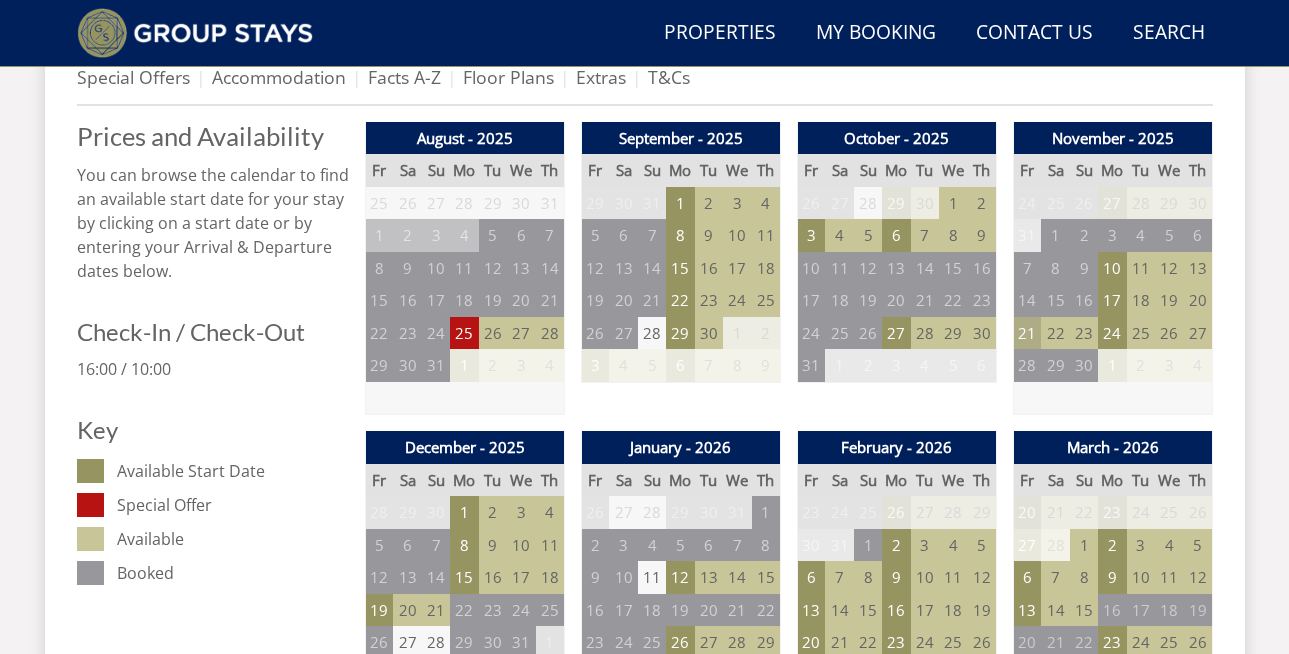 click on "21" at bounding box center [1027, 333] 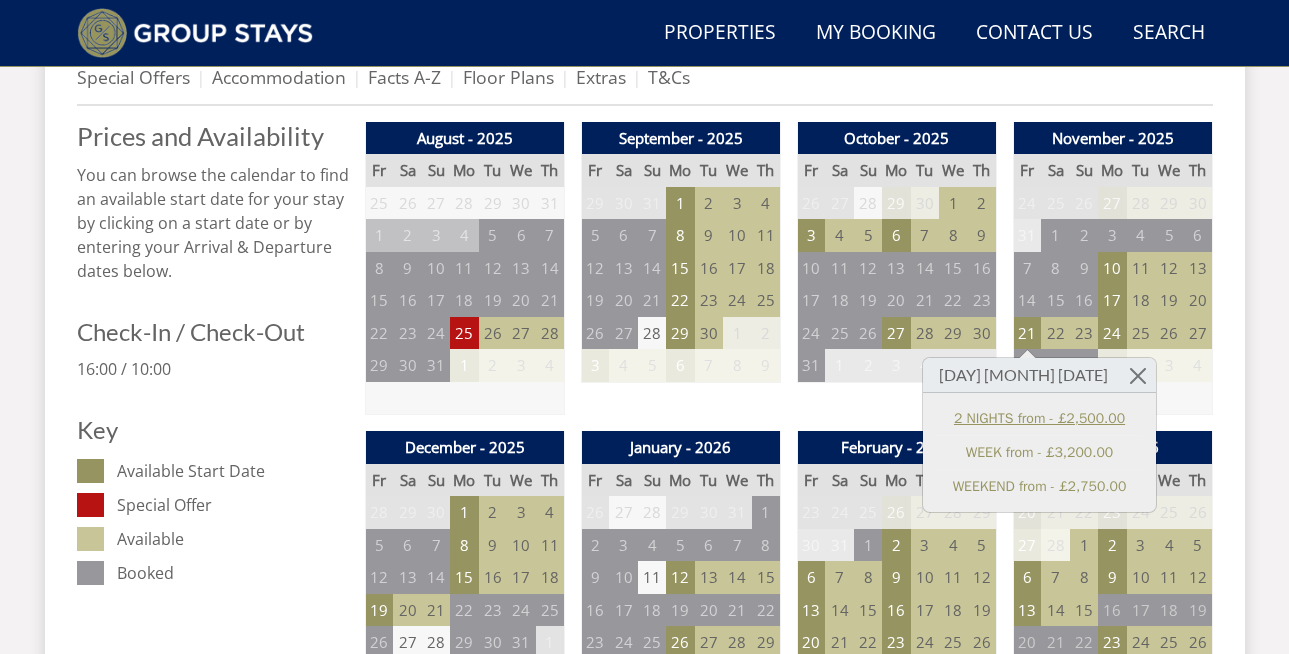 click on "2 NIGHTS from  - £2,500.00" at bounding box center [1039, 418] 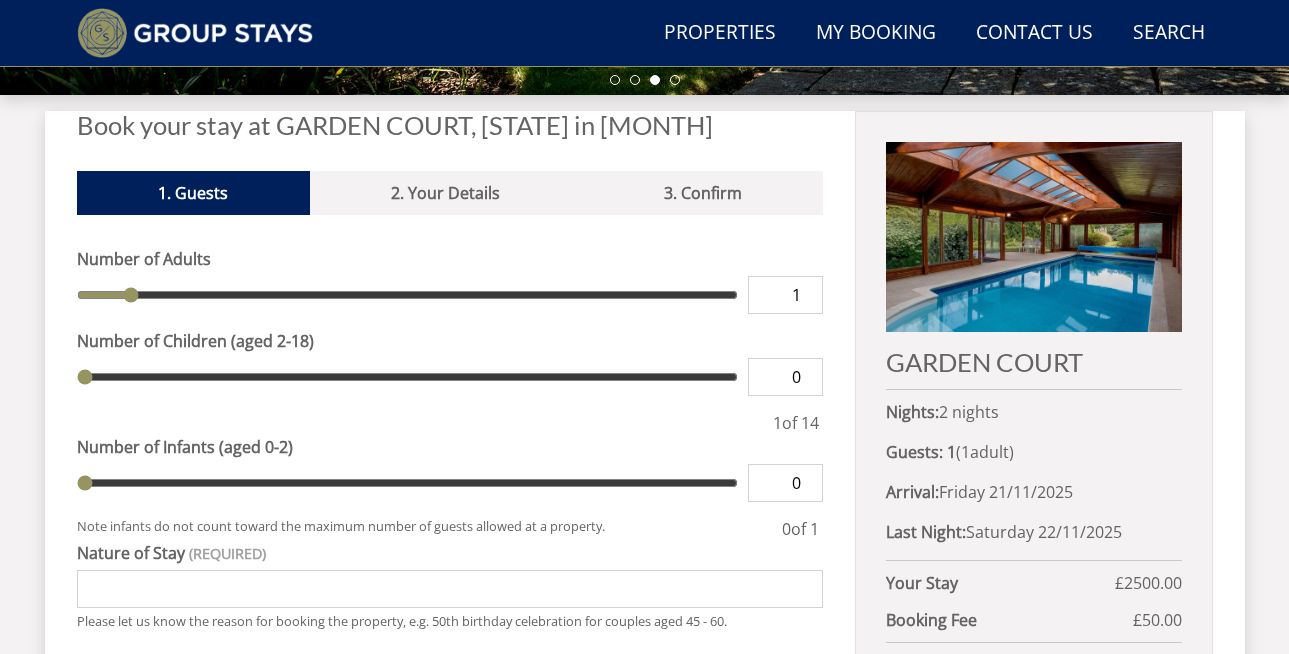 scroll, scrollTop: 713, scrollLeft: 0, axis: vertical 